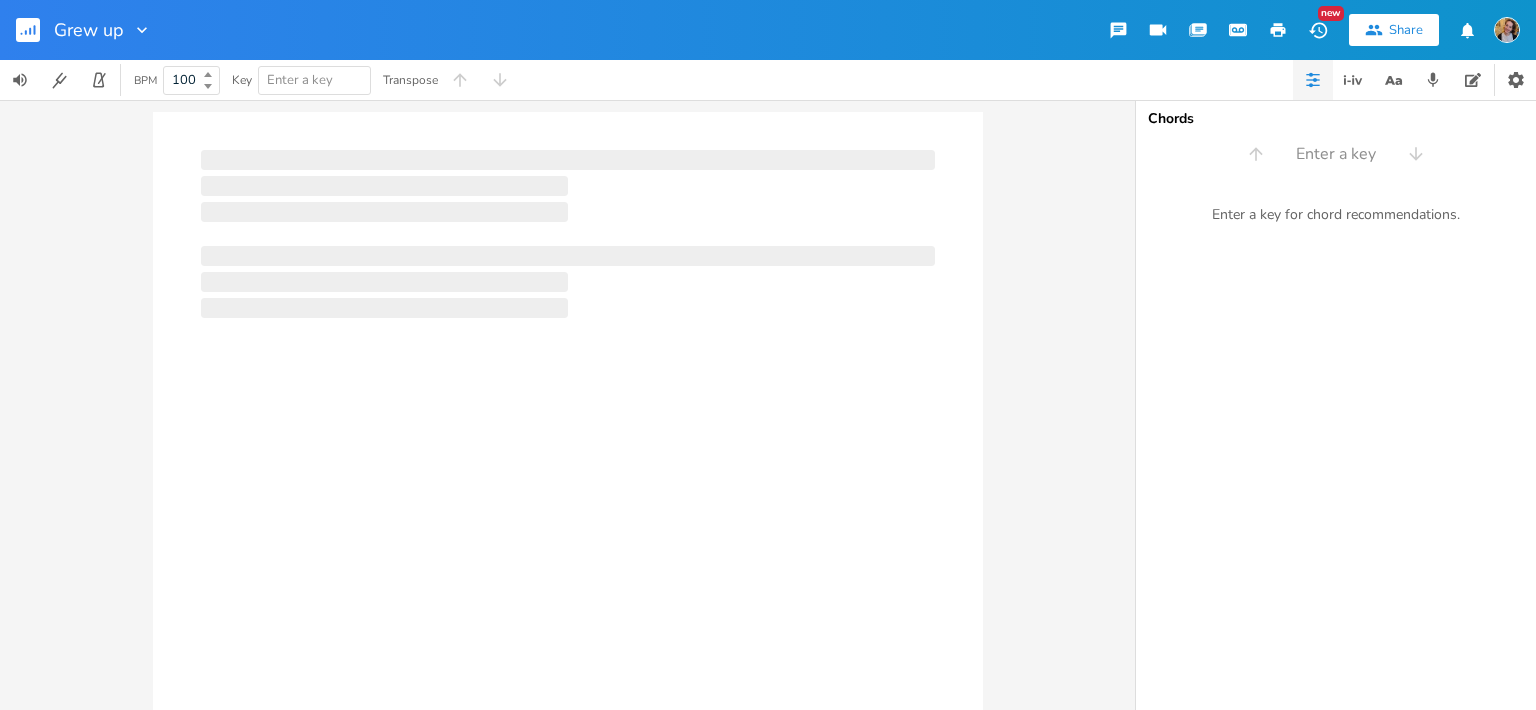 scroll, scrollTop: 0, scrollLeft: 0, axis: both 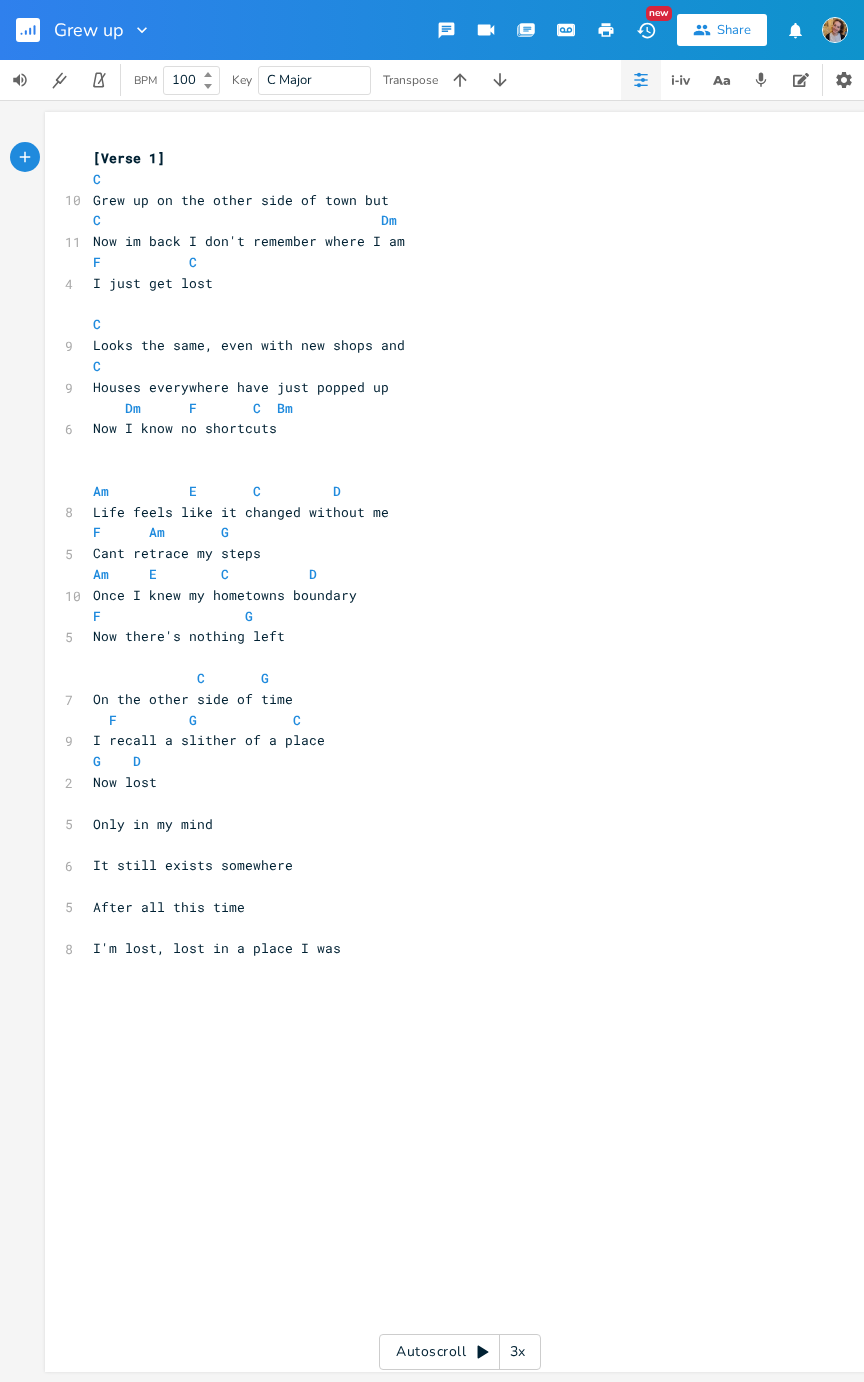 click on "F        Am         G" at bounding box center (161, 532) 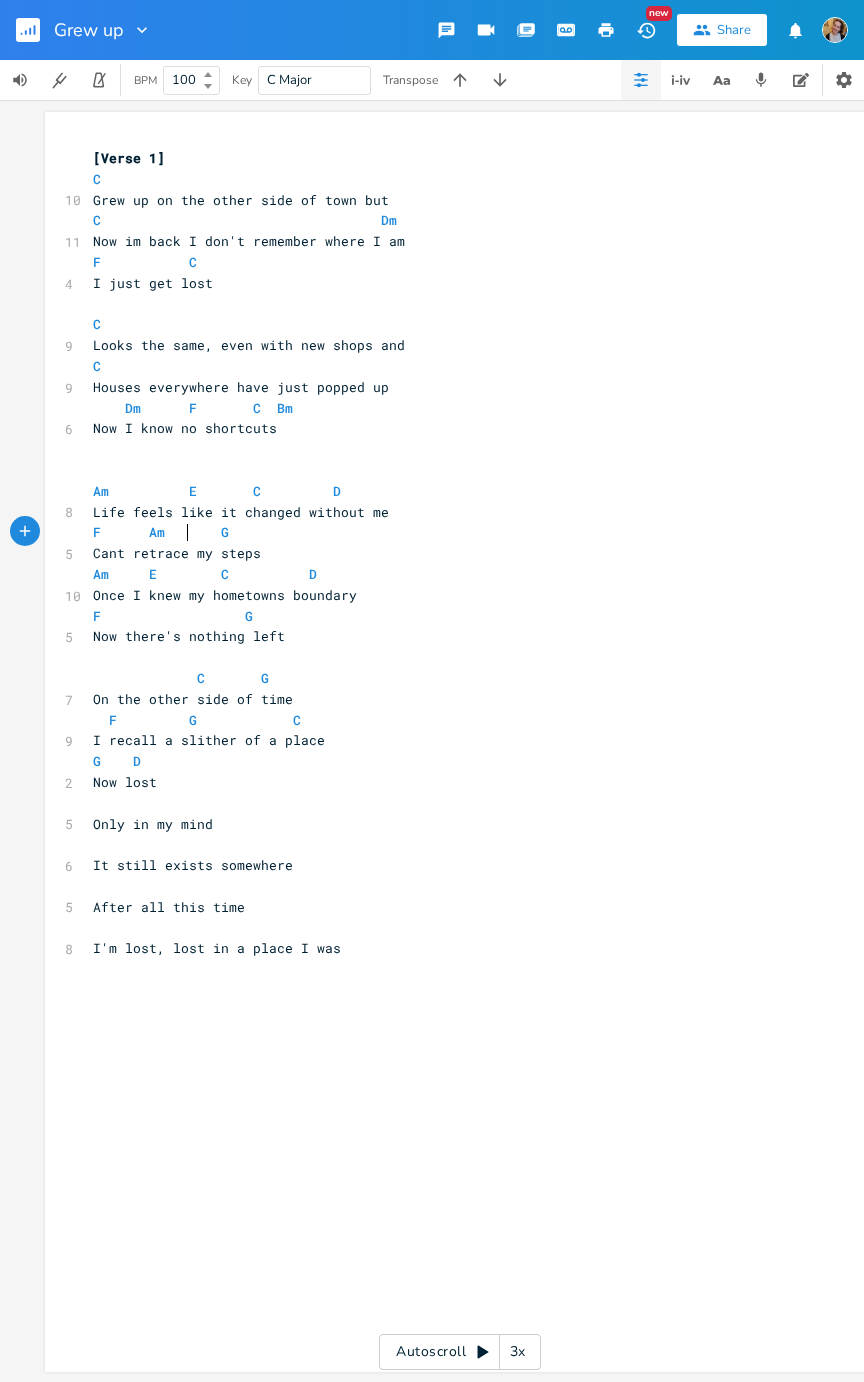 click on "F        Am         G" at bounding box center [161, 532] 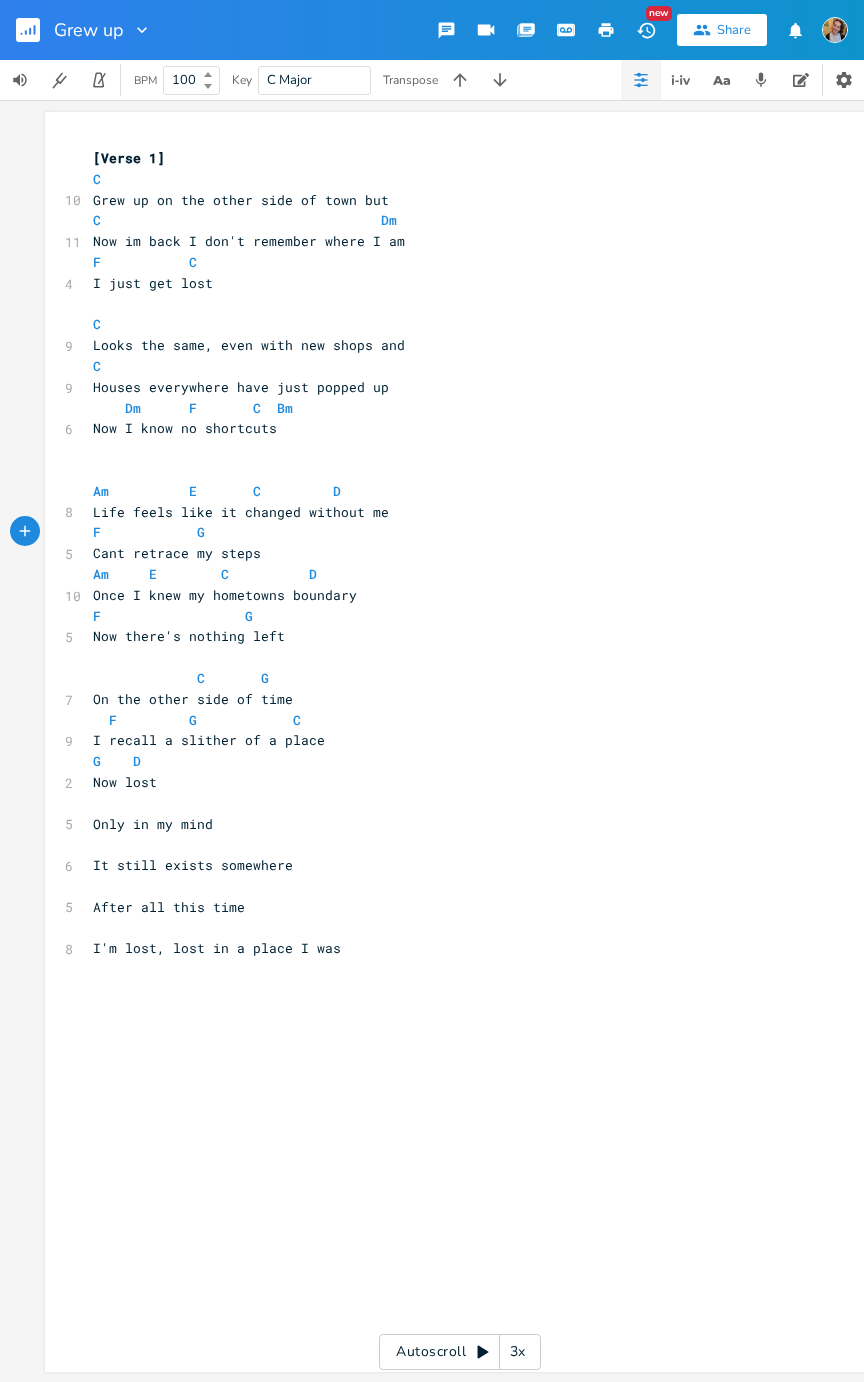 click on "Cant retrace my steps" at bounding box center [177, 553] 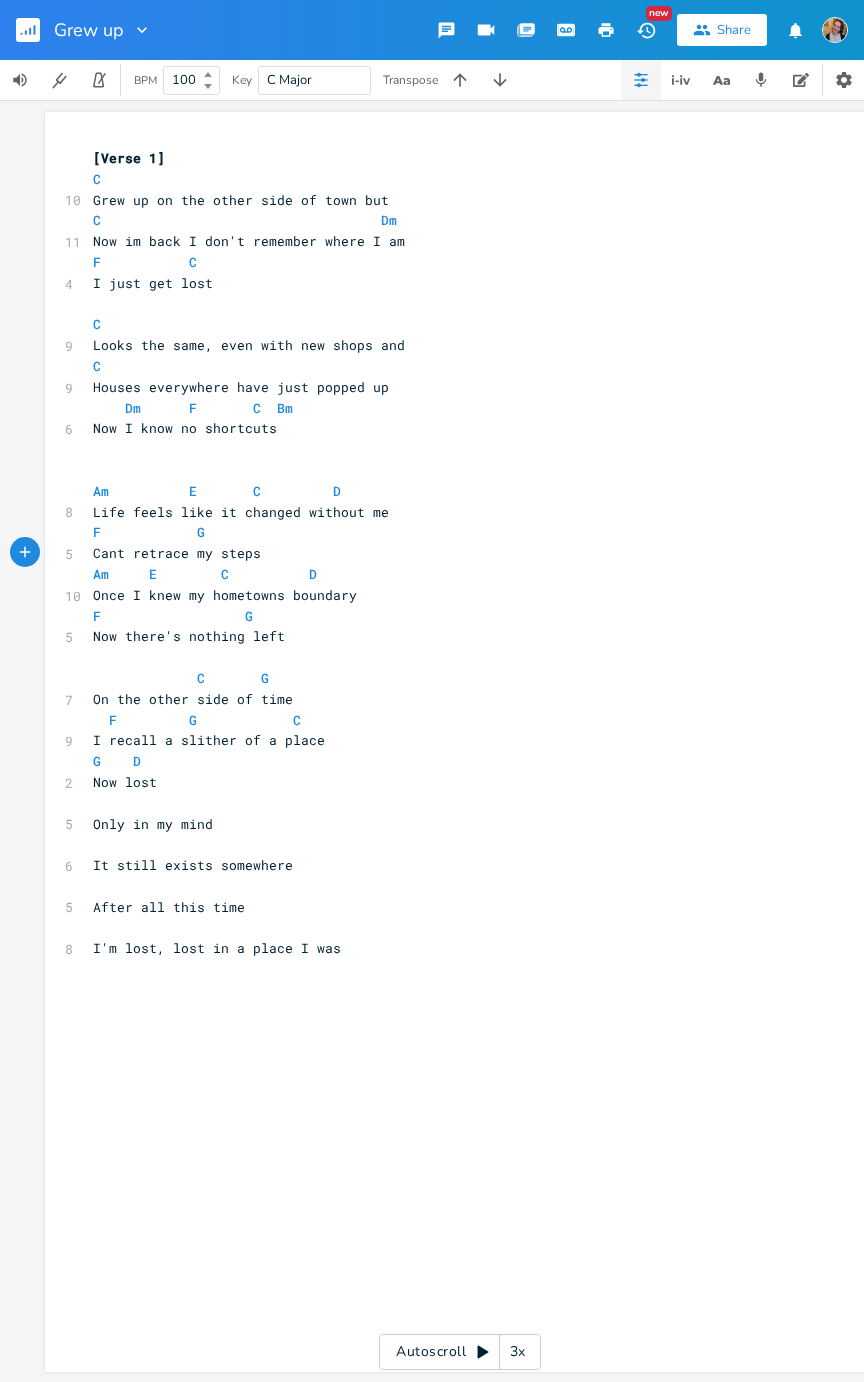 click on "F              G" at bounding box center [149, 532] 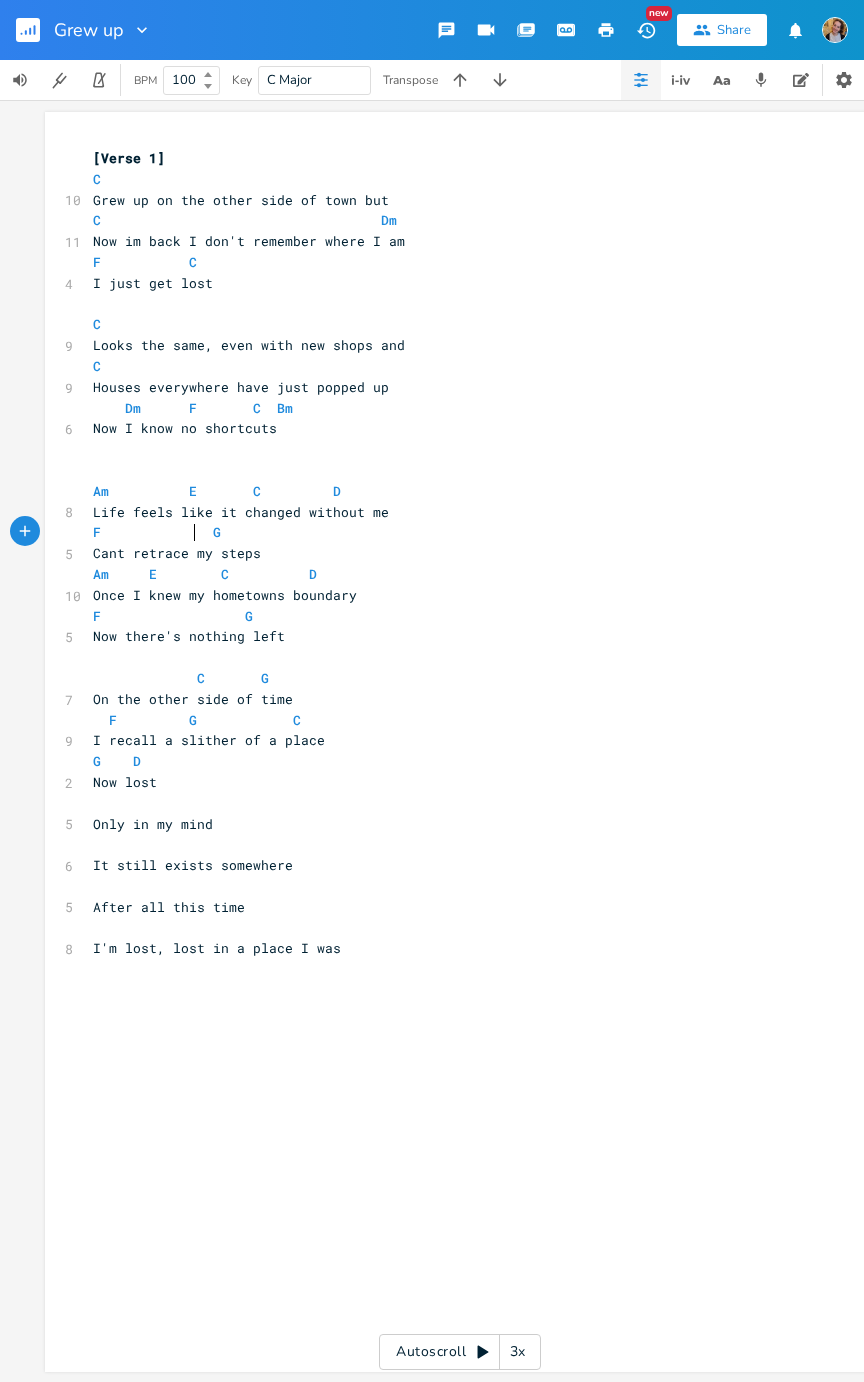 scroll, scrollTop: 0, scrollLeft: 8, axis: horizontal 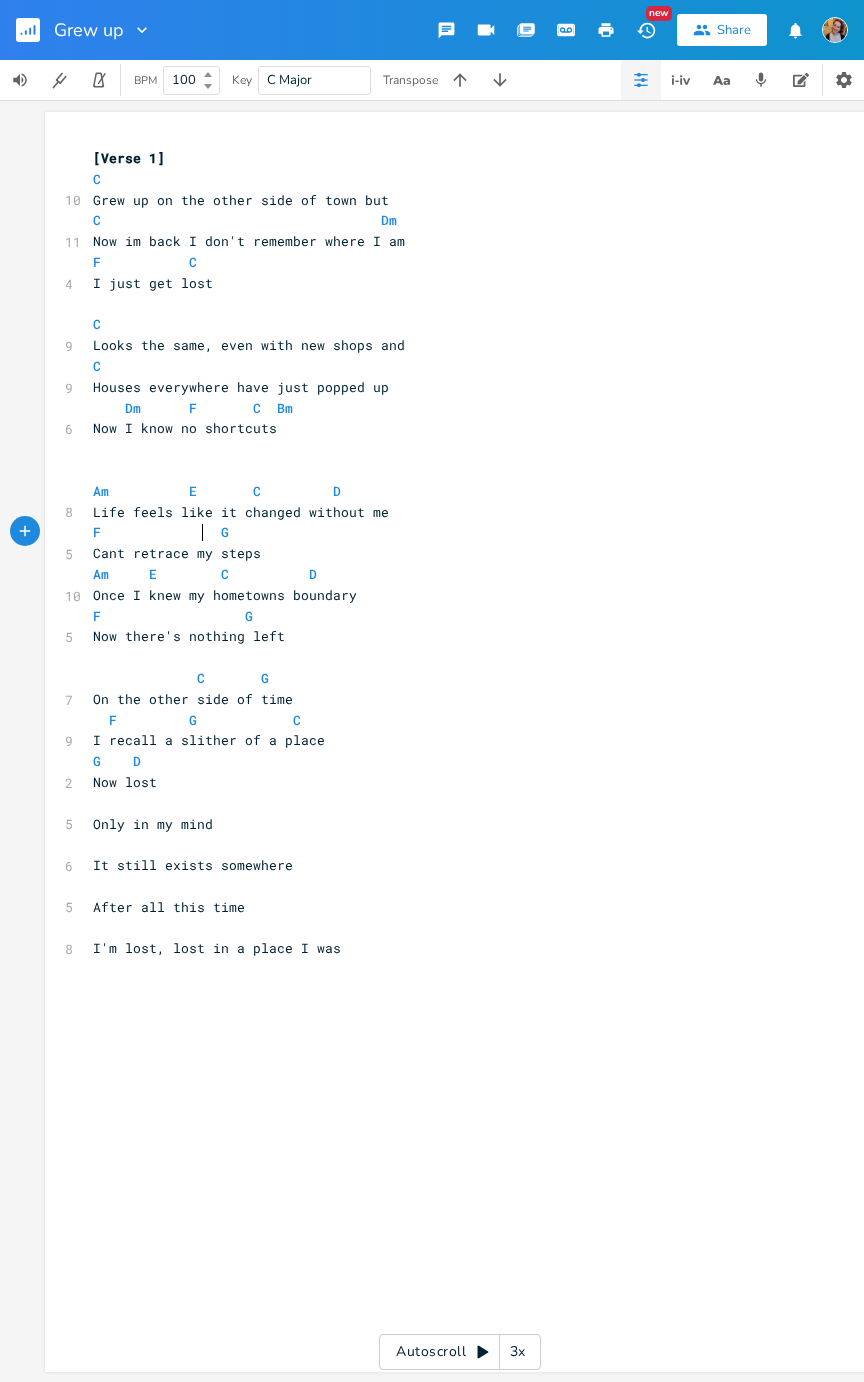 click on "I recall a slither of a place" at bounding box center [450, 740] 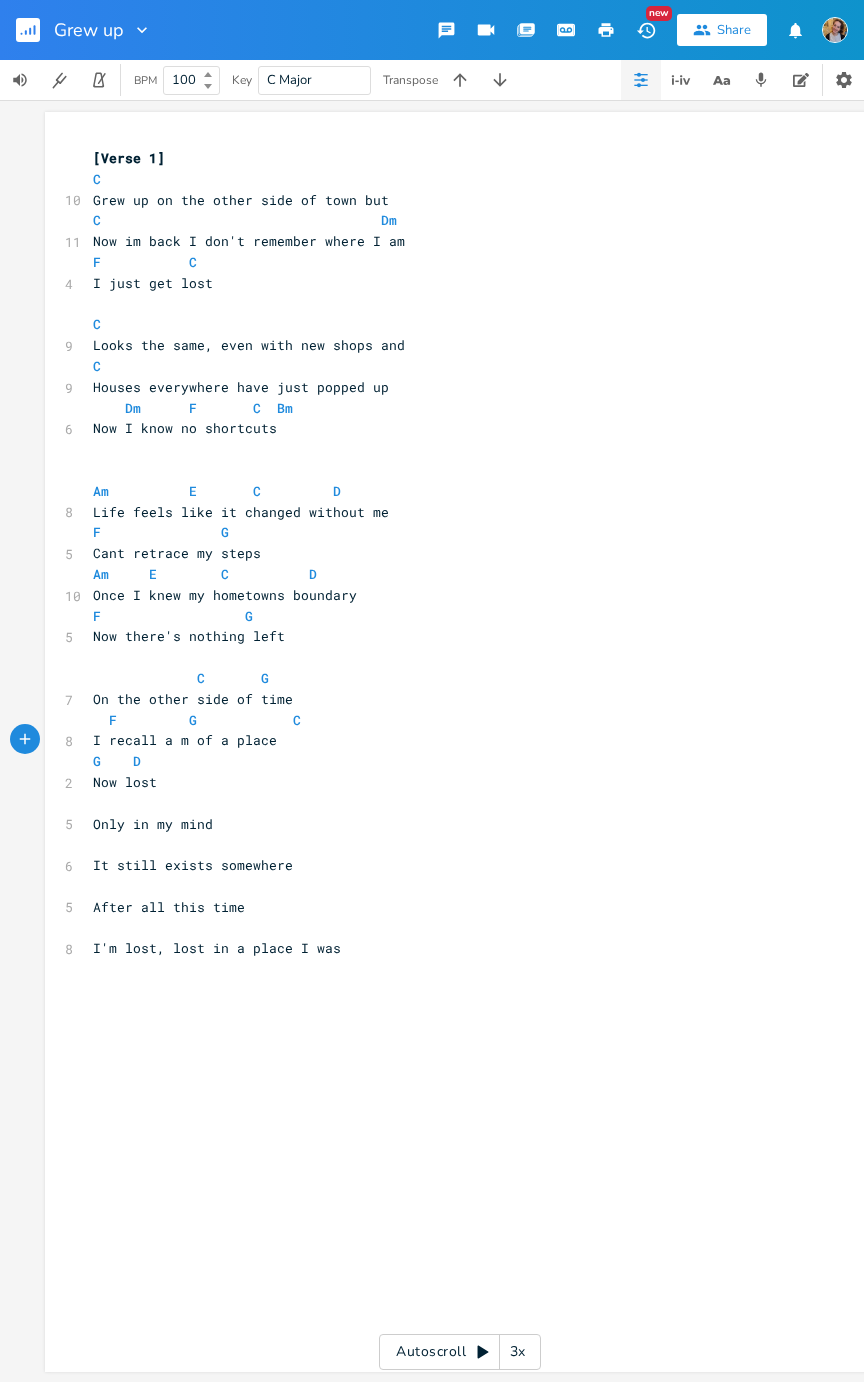 type on "my m" 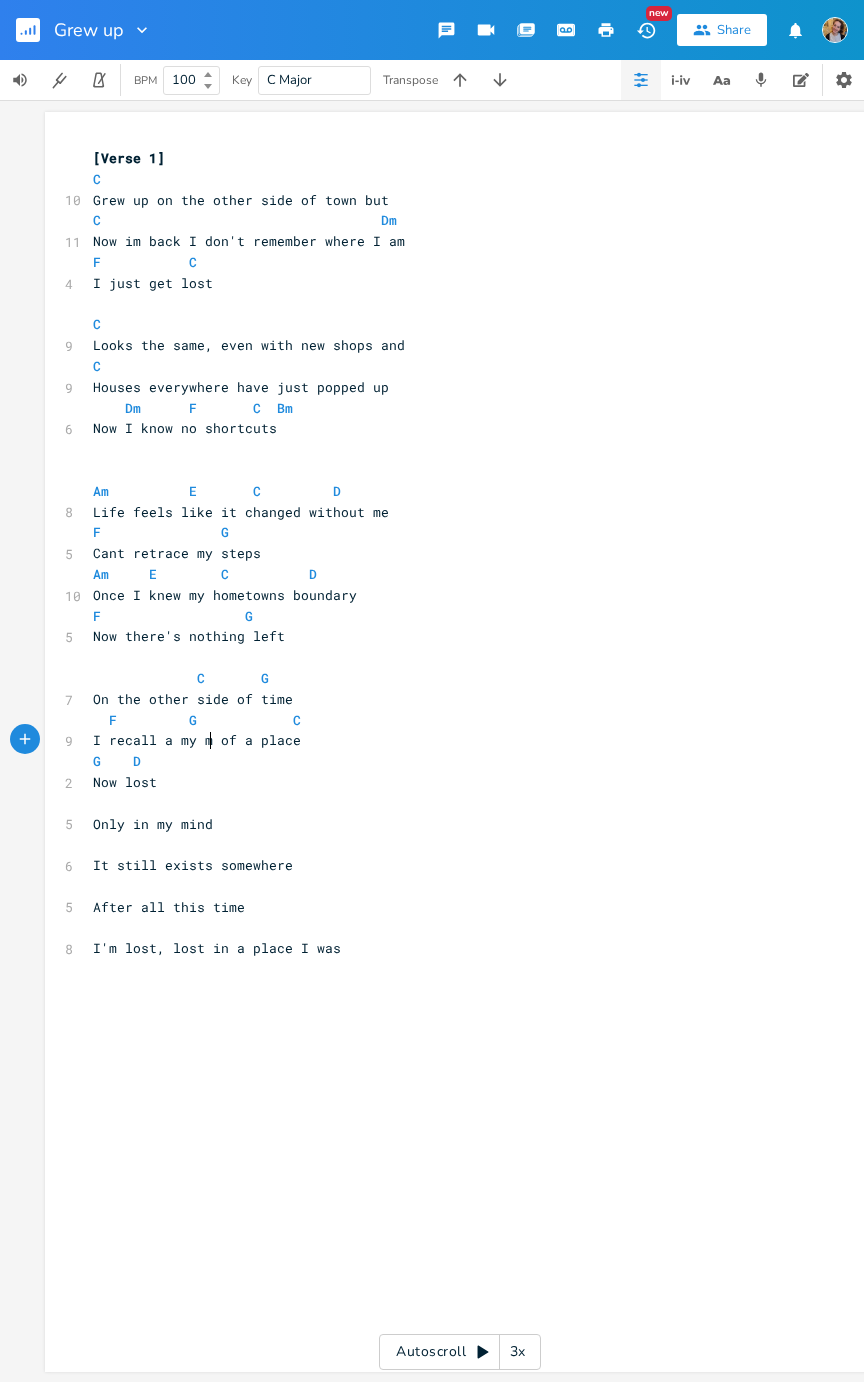 scroll, scrollTop: 0, scrollLeft: 32, axis: horizontal 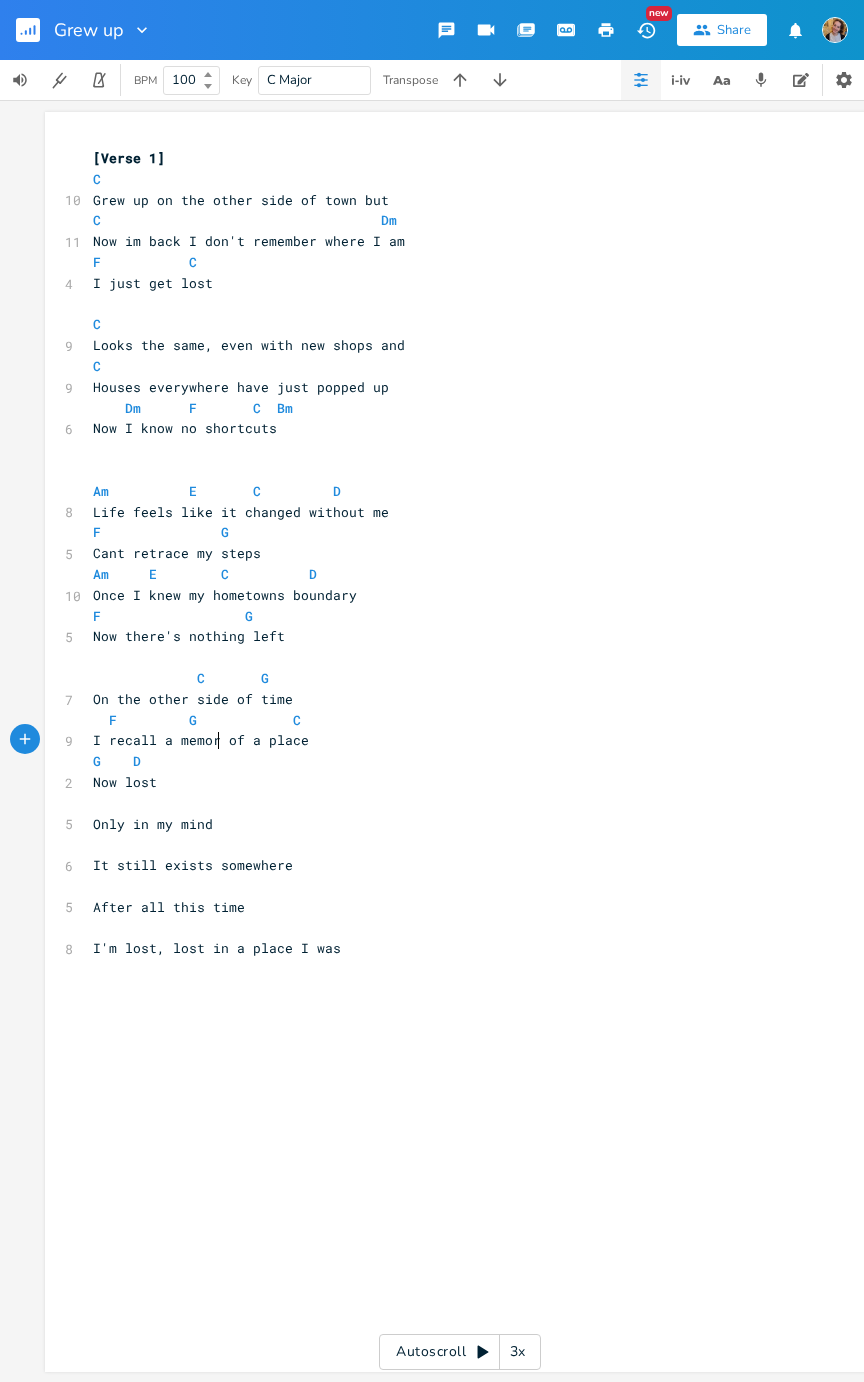 type on "emory" 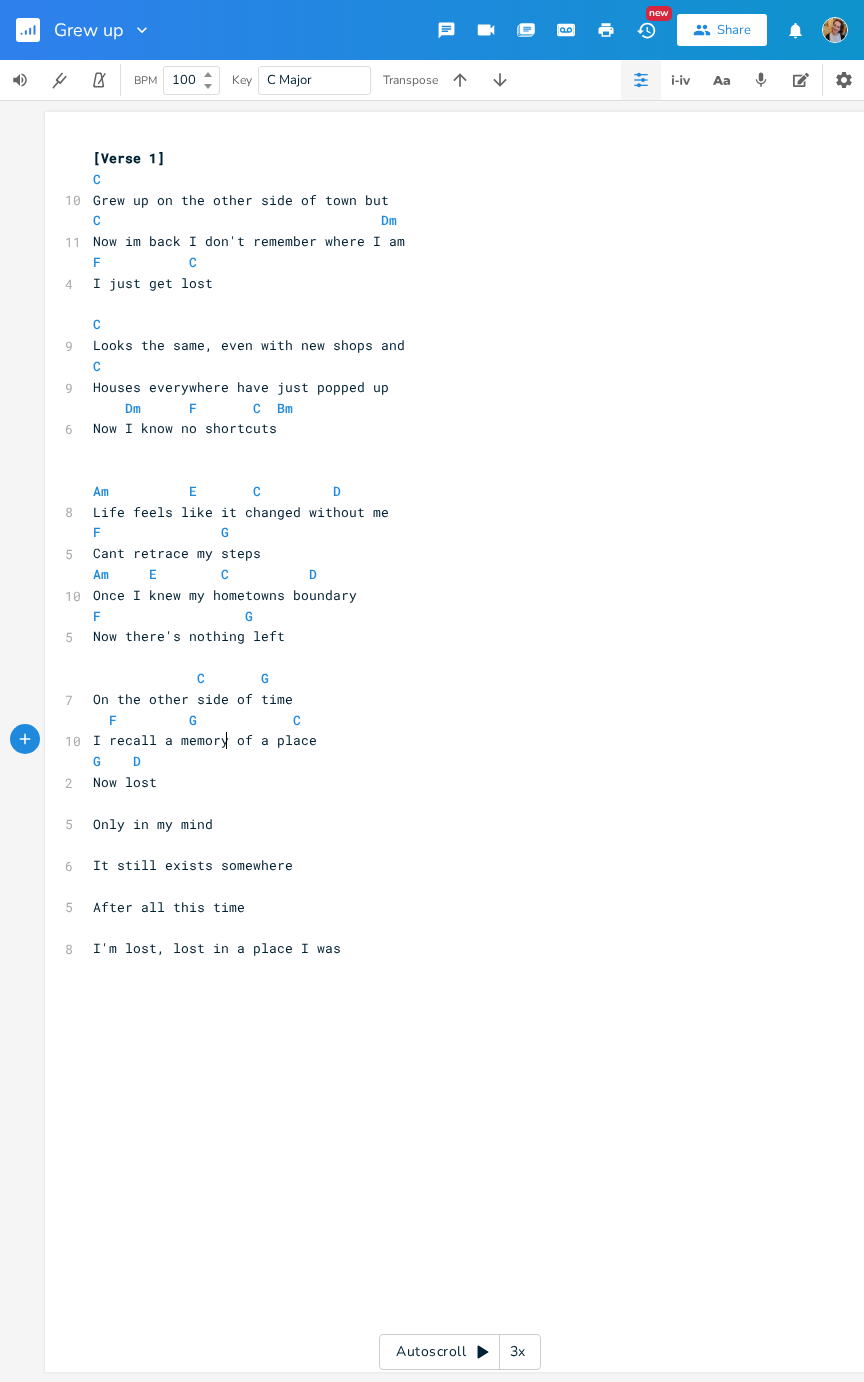click on "G      D" at bounding box center [450, 761] 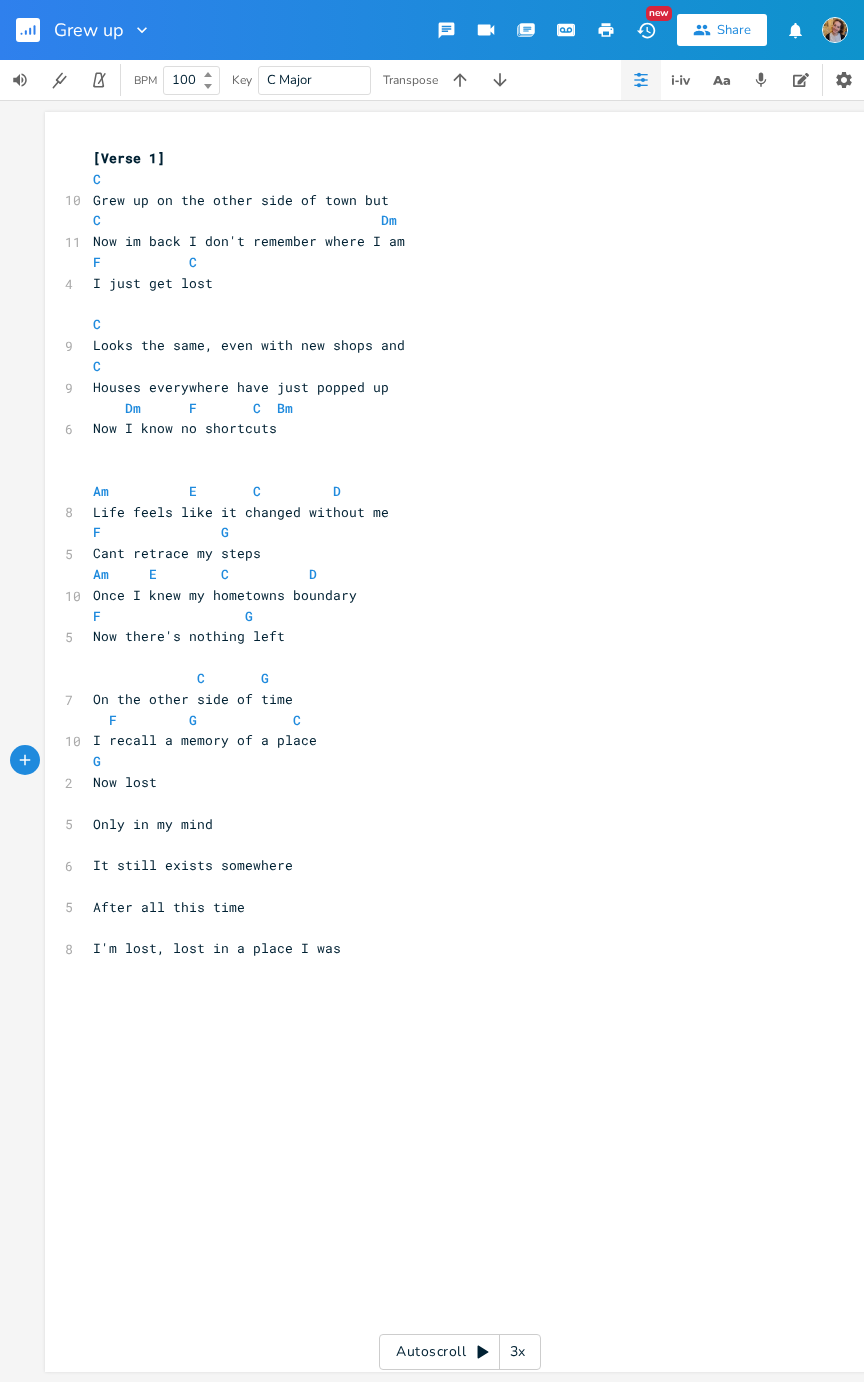 type on "F" 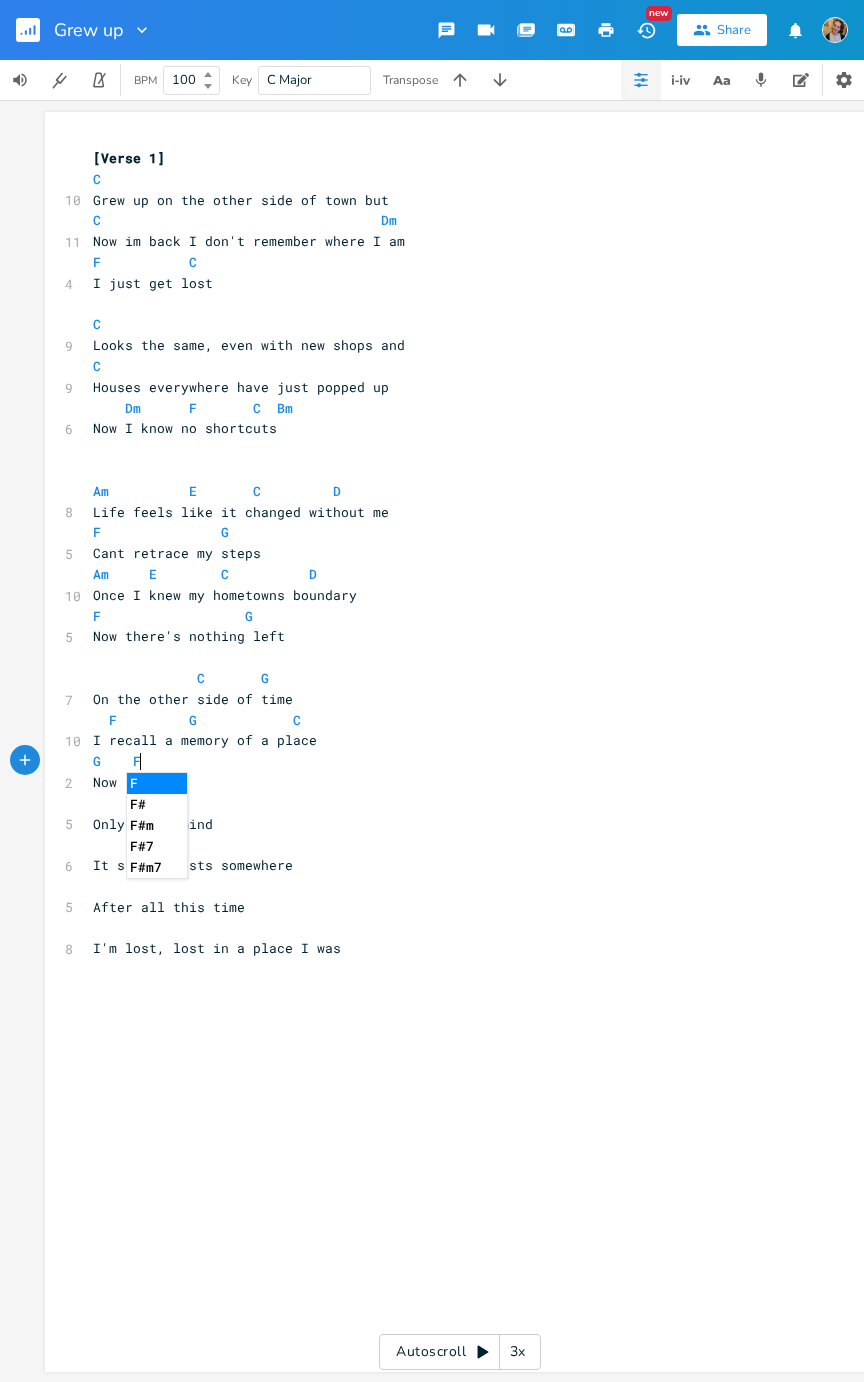 click on "F           G              C" at bounding box center (450, 720) 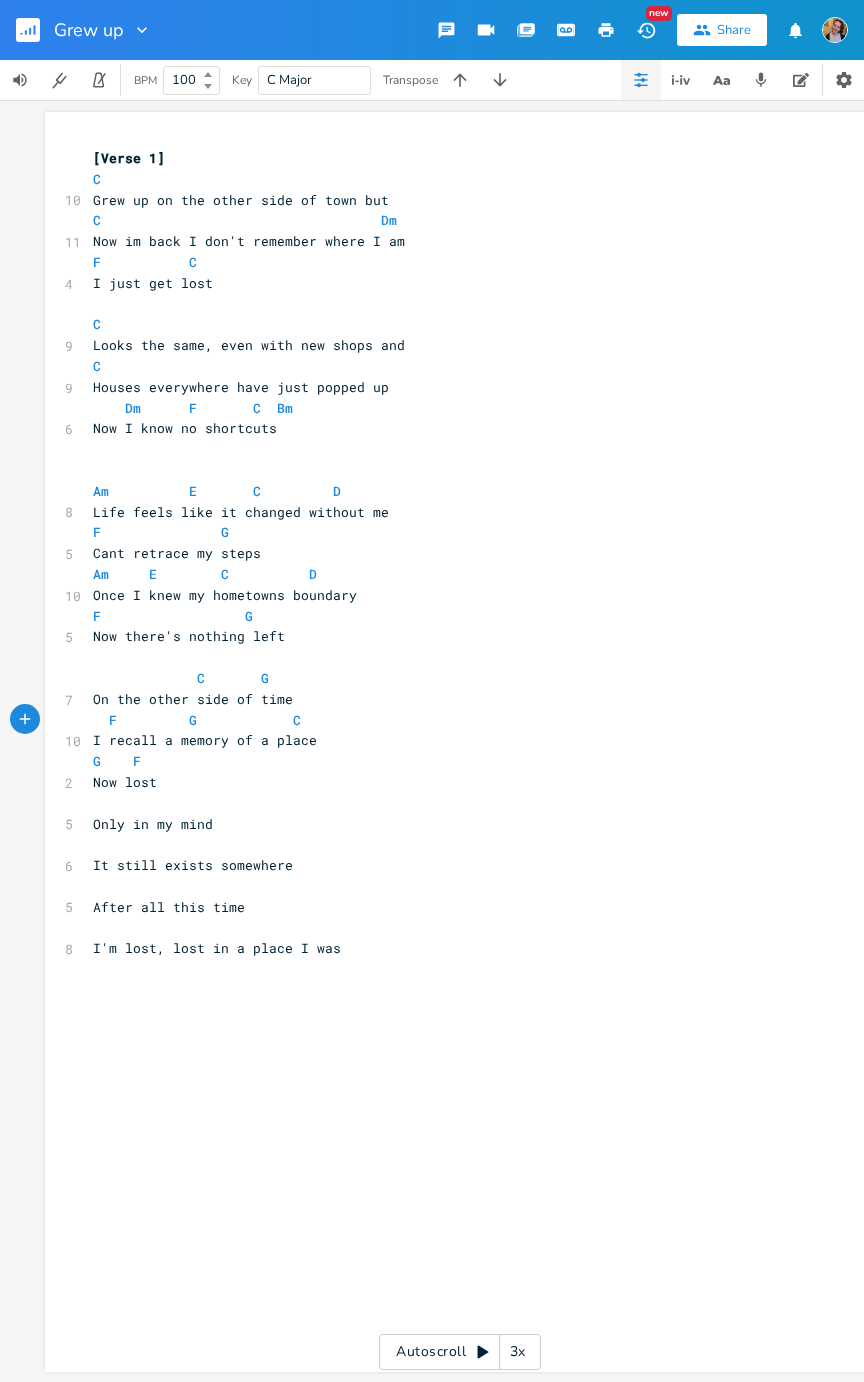 click on "​" at bounding box center [450, 803] 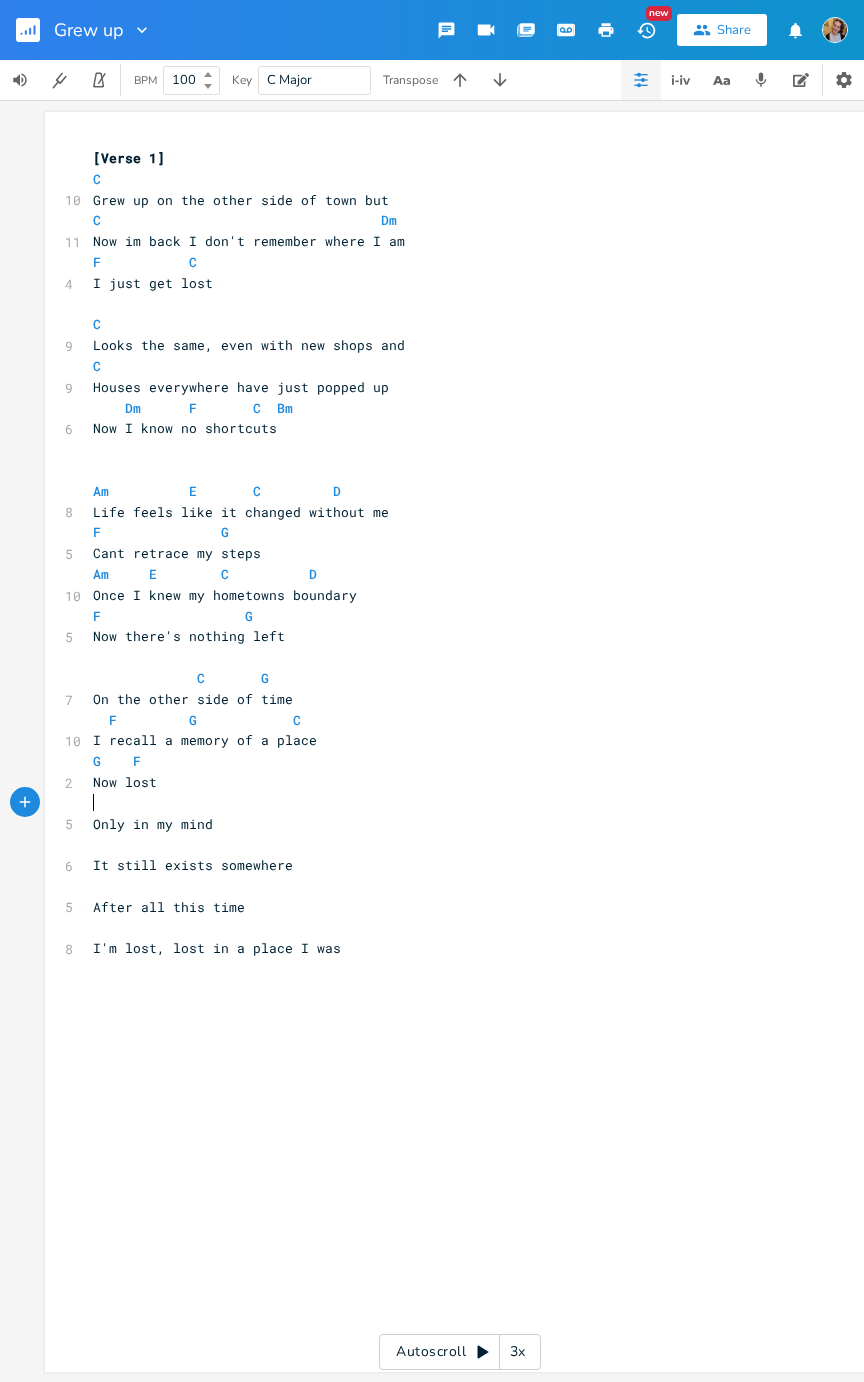 type on "G" 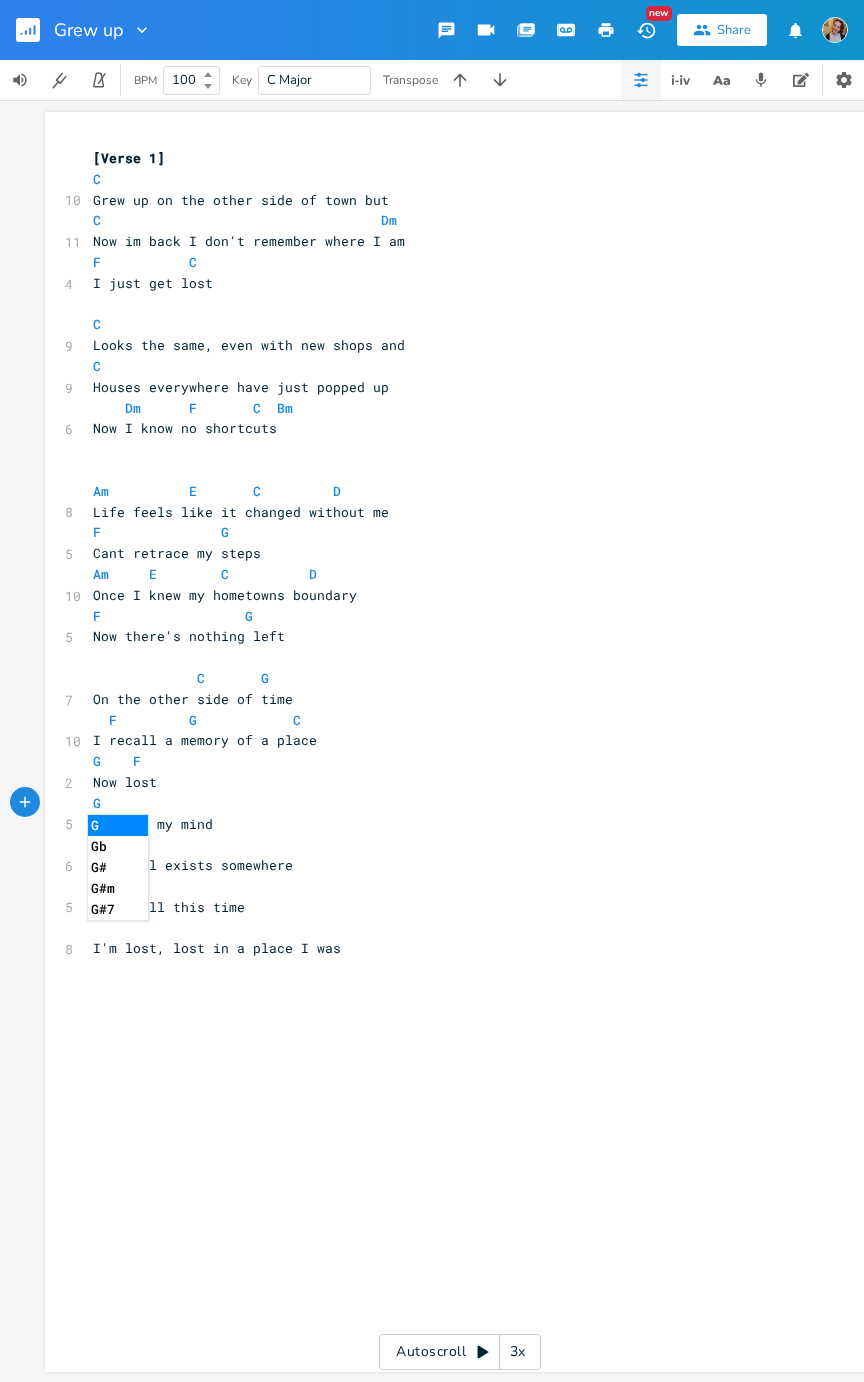 click on "G" at bounding box center (450, 803) 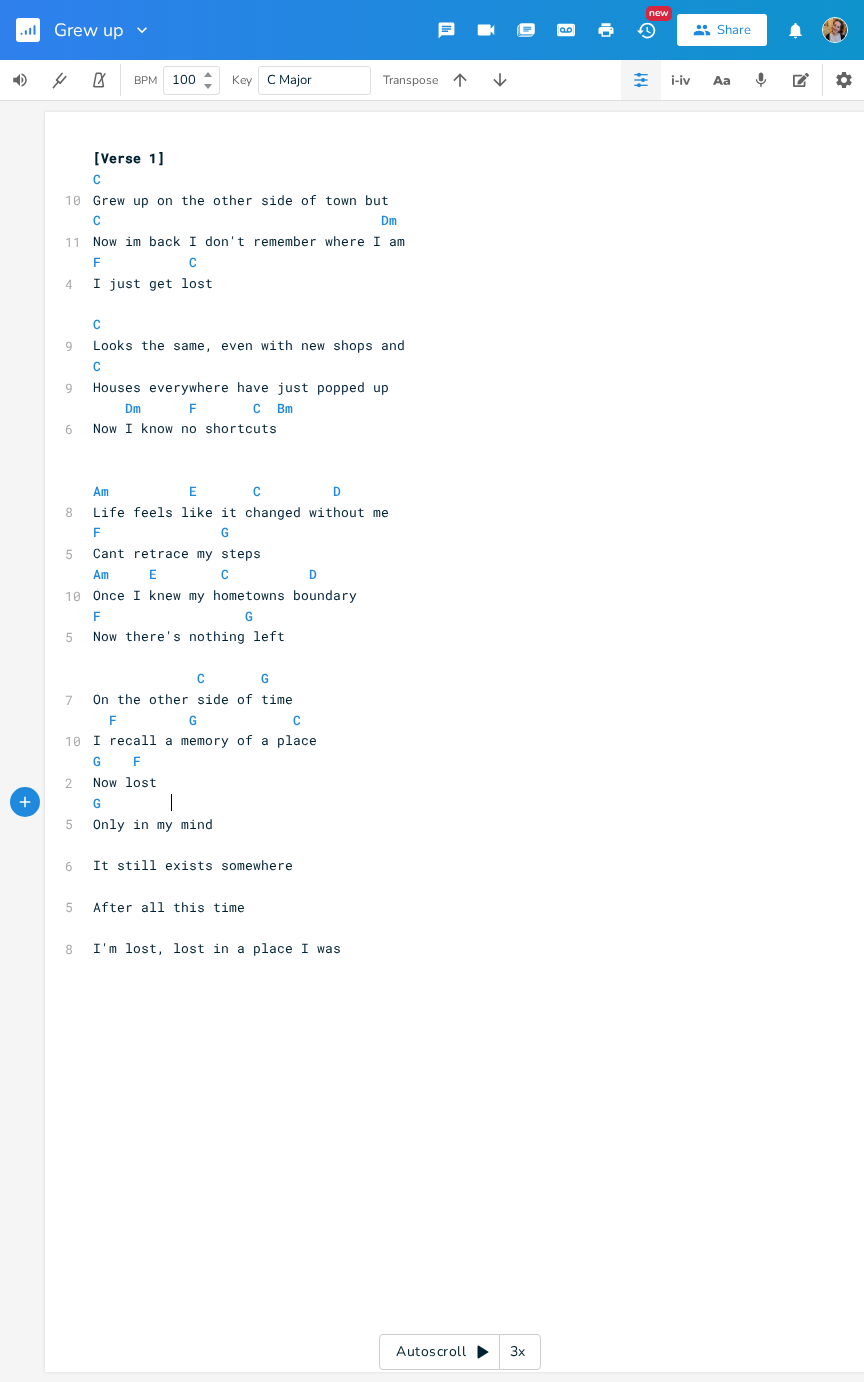 scroll, scrollTop: 0, scrollLeft: 32, axis: horizontal 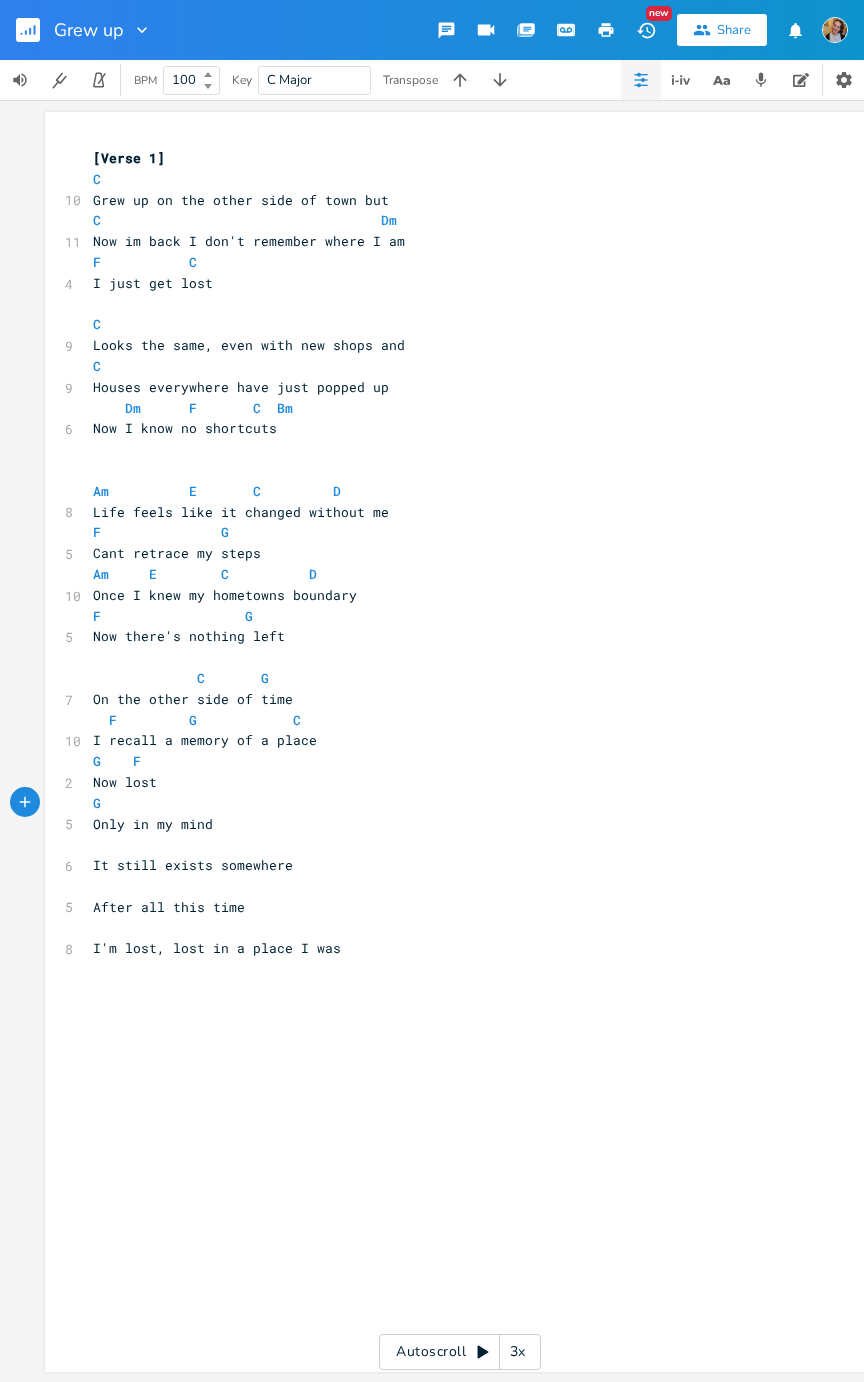 type on "C" 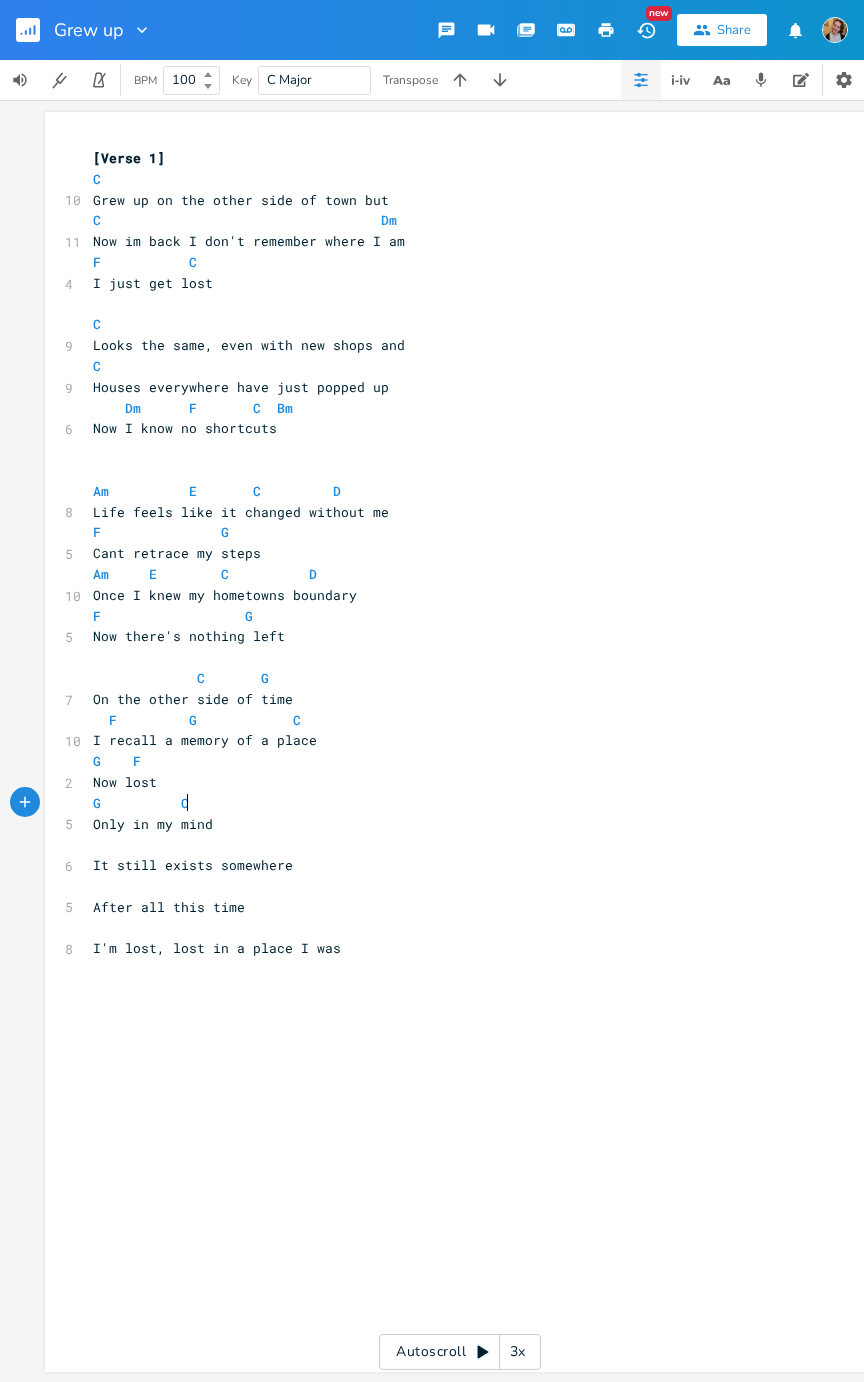 scroll, scrollTop: 0, scrollLeft: 42, axis: horizontal 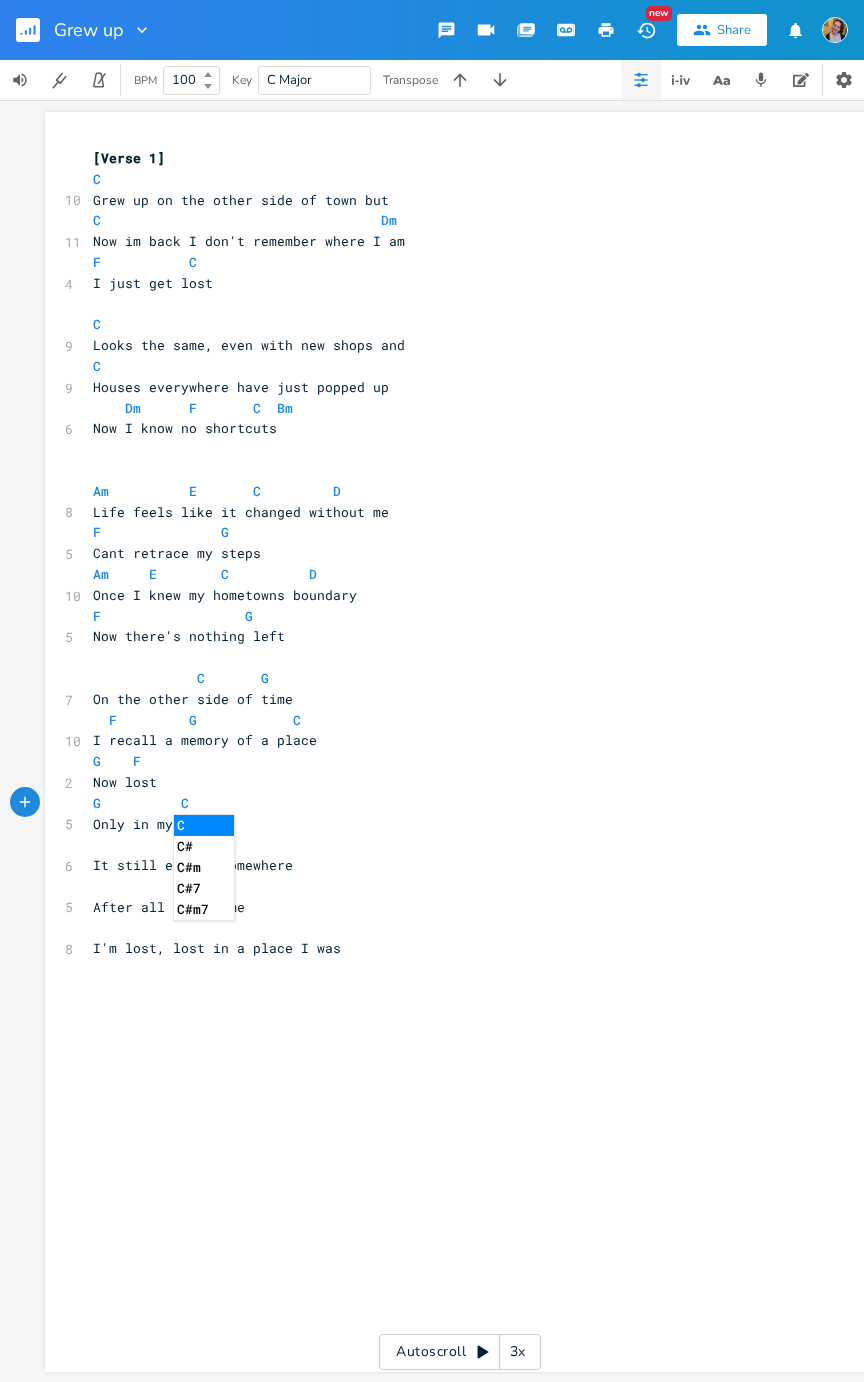 click on "​" at bounding box center [450, 886] 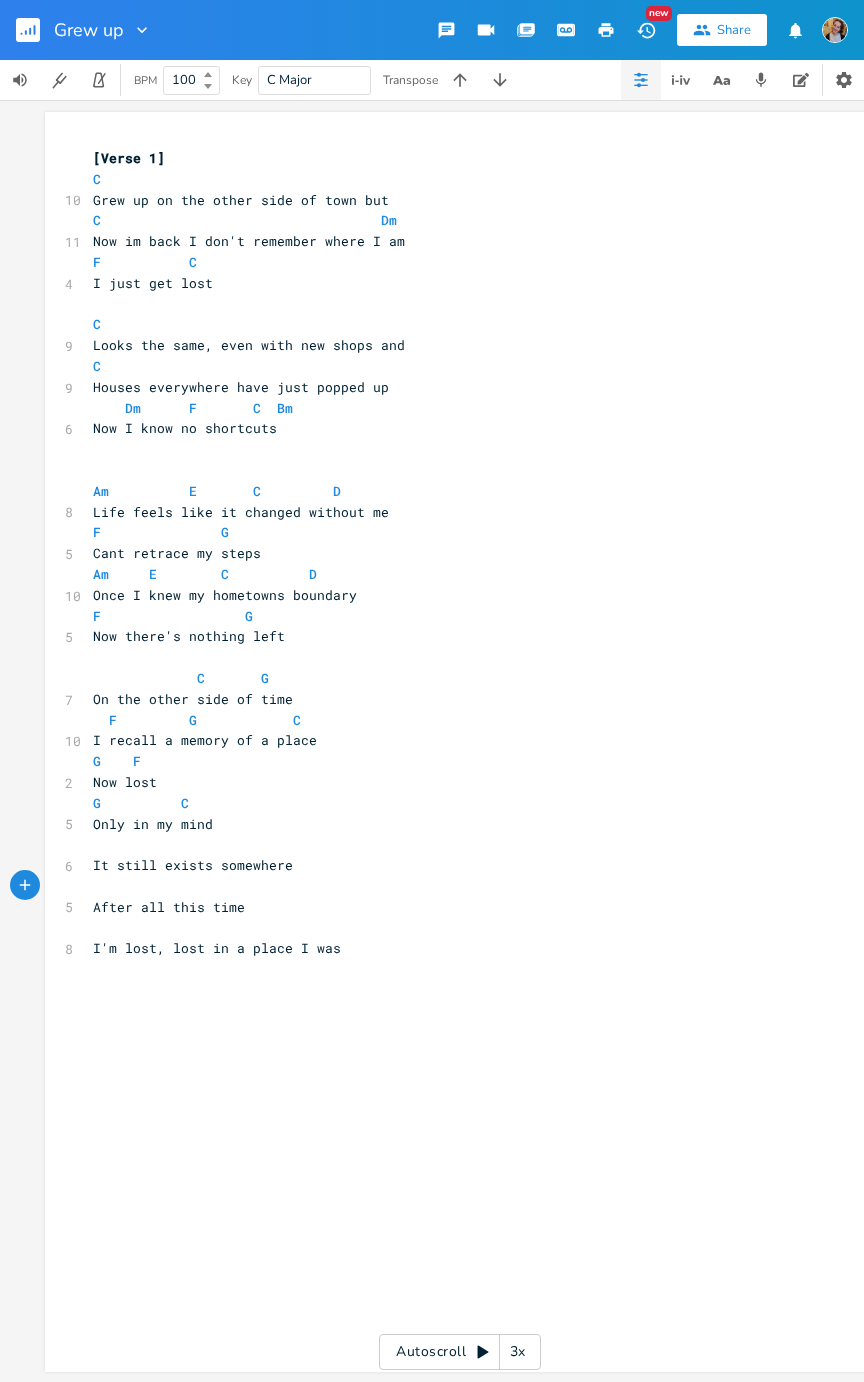 click on "It still exists somewhere" at bounding box center (450, 865) 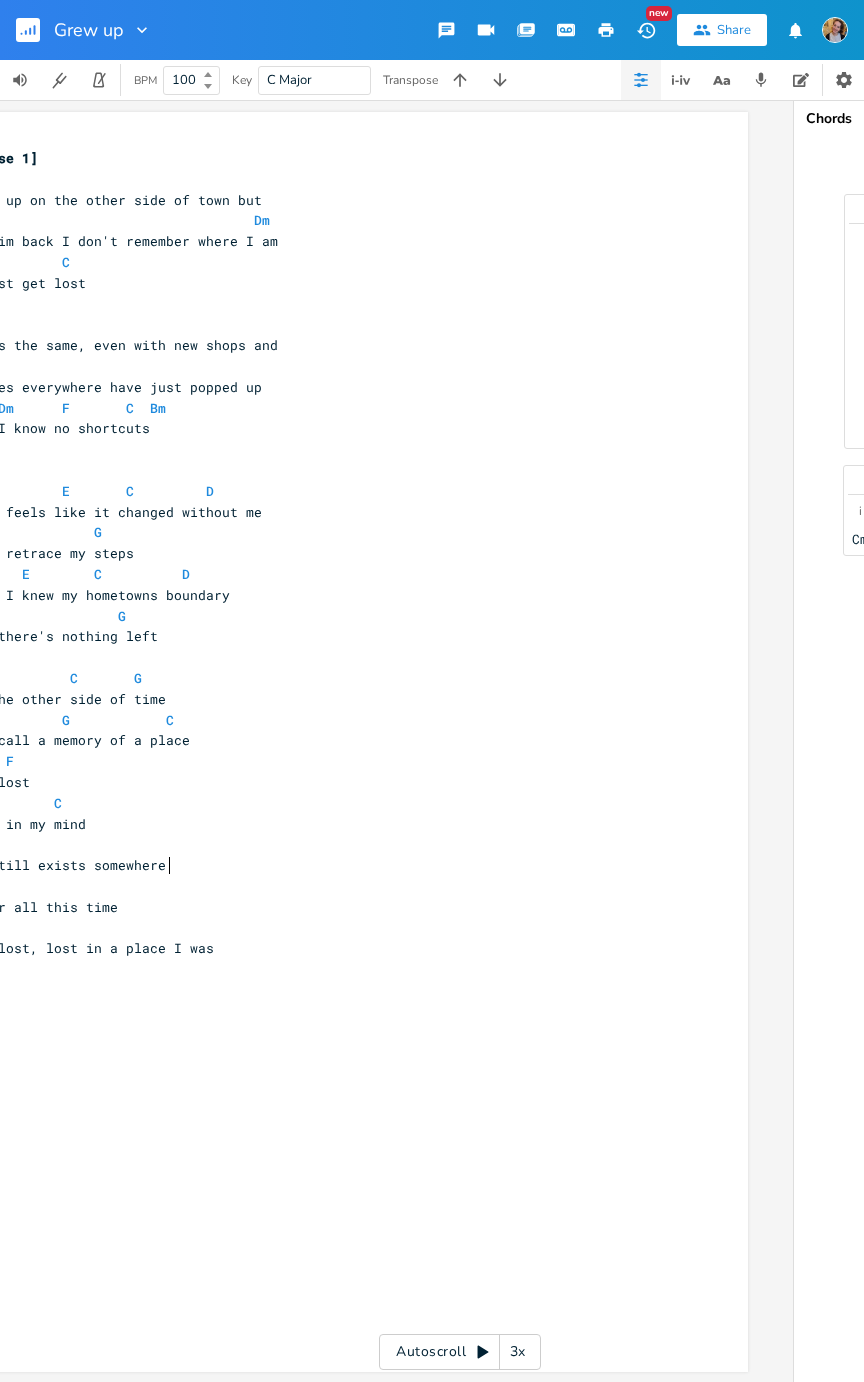 scroll, scrollTop: 0, scrollLeft: 0, axis: both 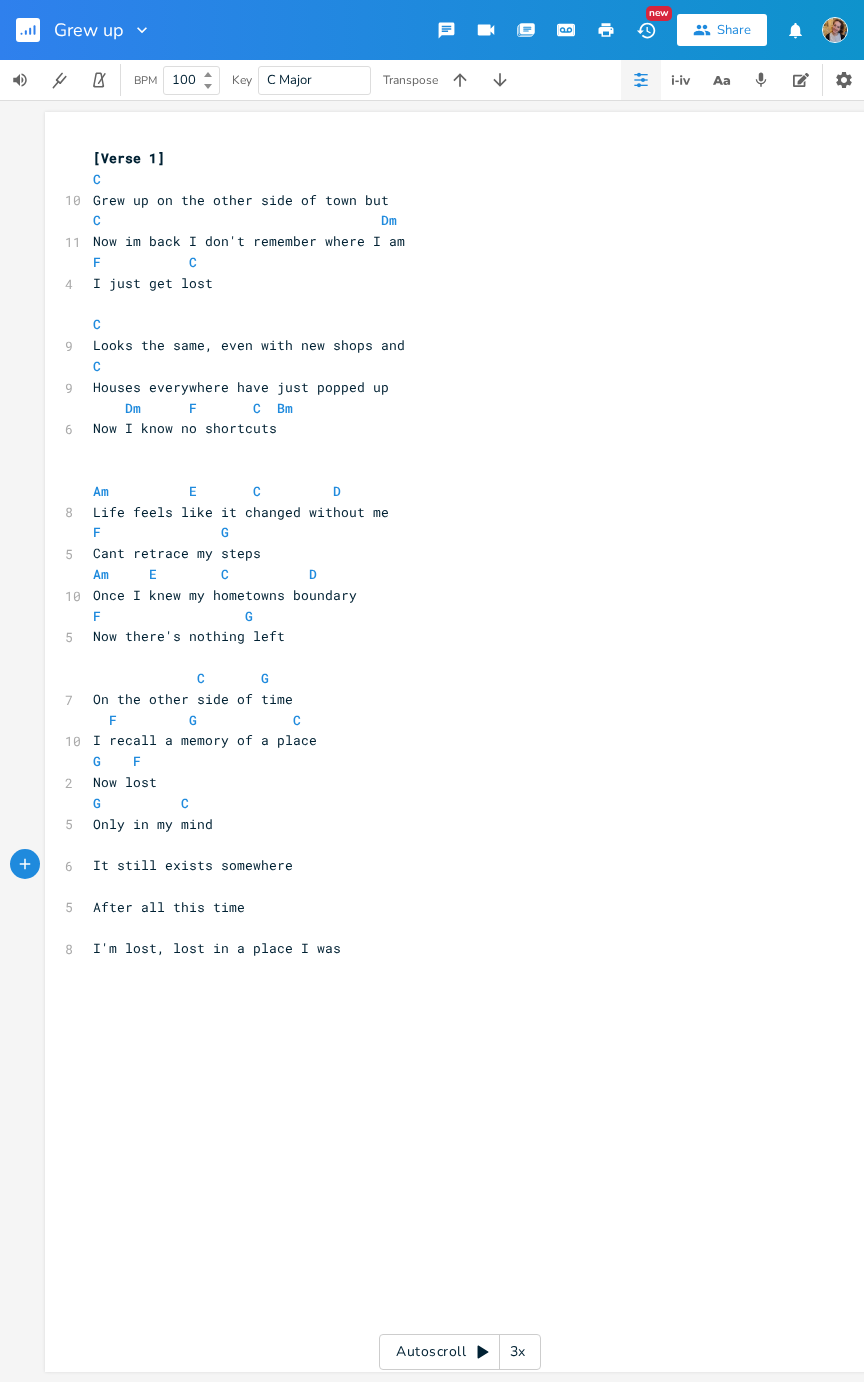 click on "G            C" at bounding box center [450, 803] 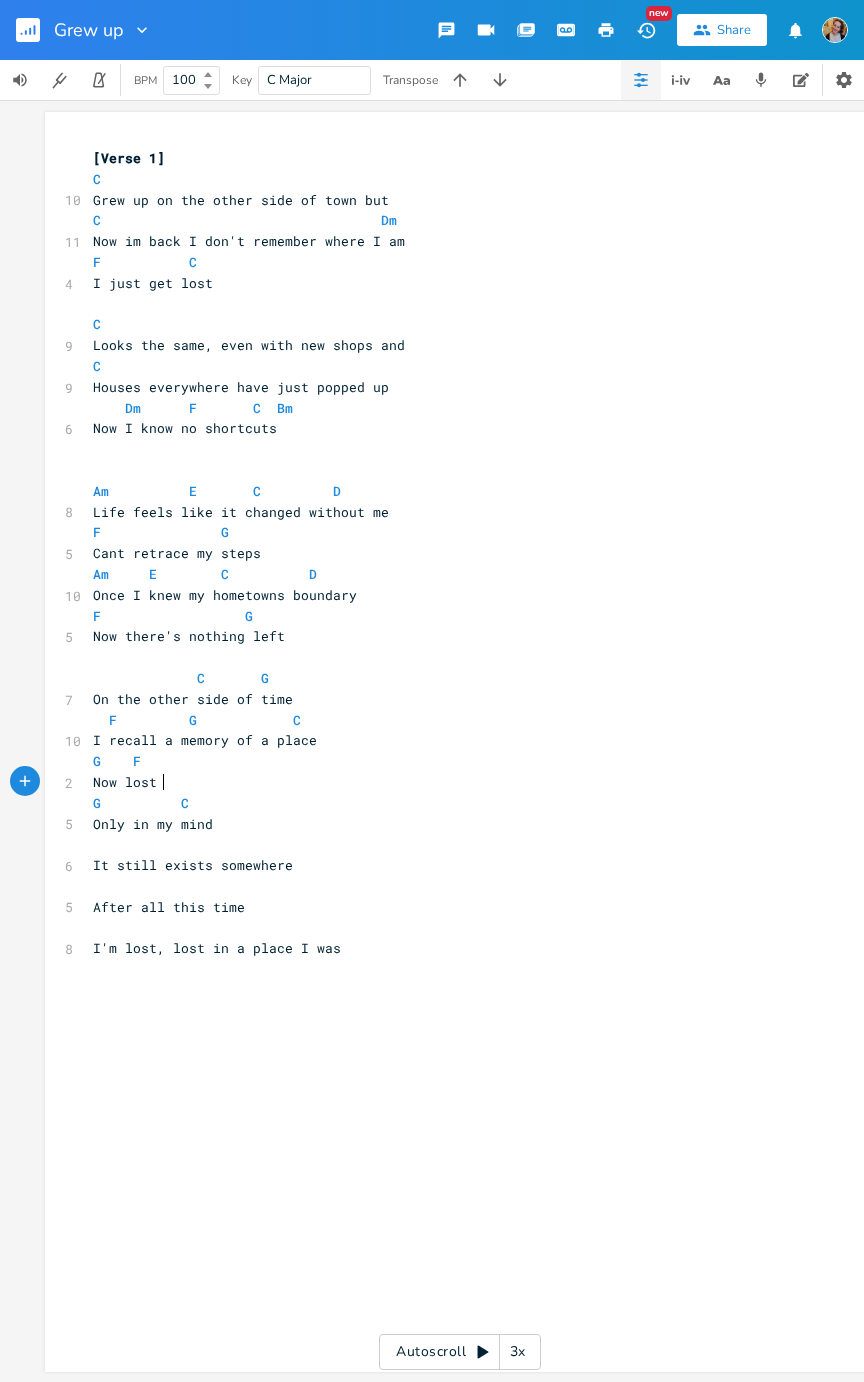 click on "Only in my mind" at bounding box center (450, 824) 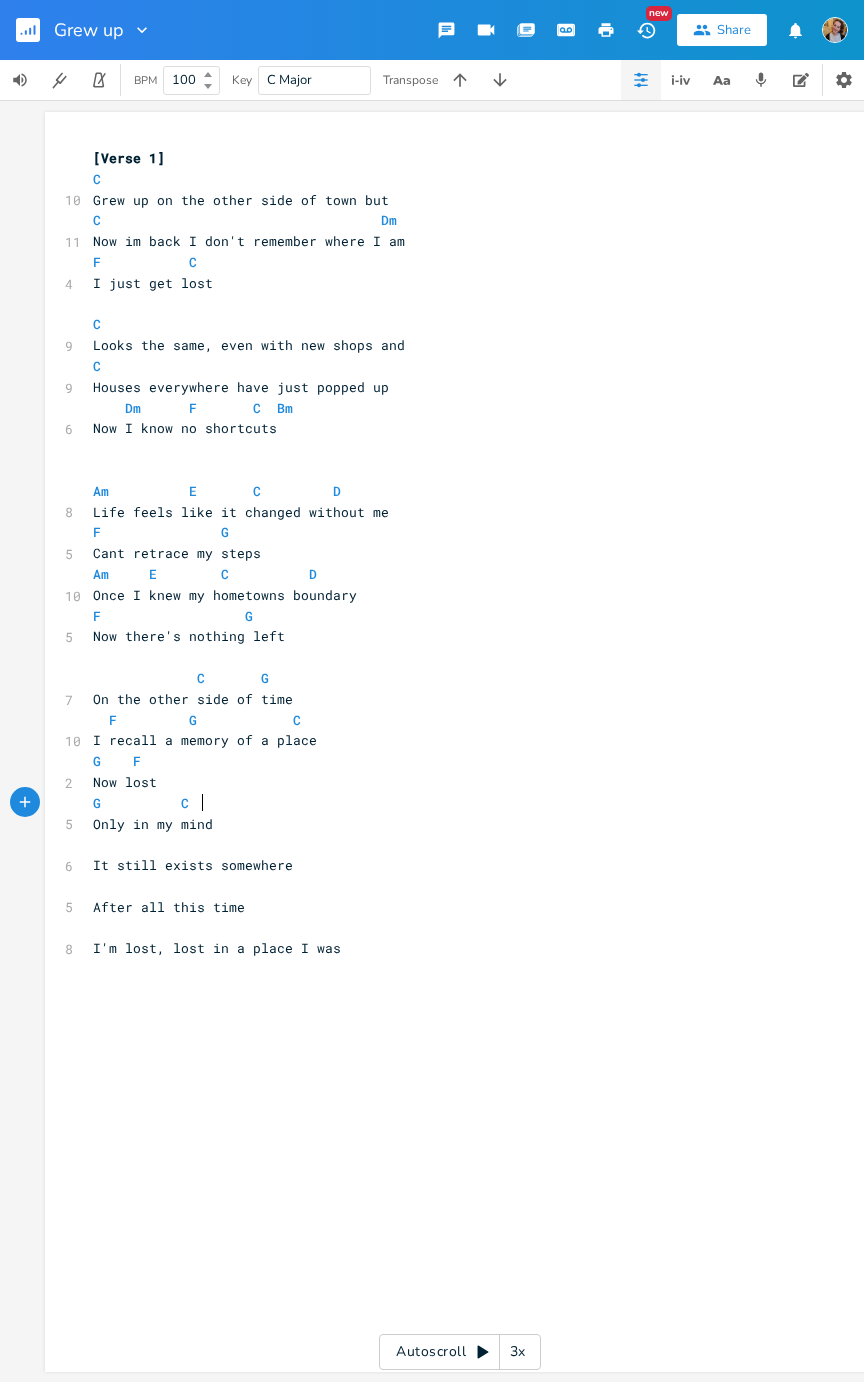 scroll, scrollTop: 0, scrollLeft: 8, axis: horizontal 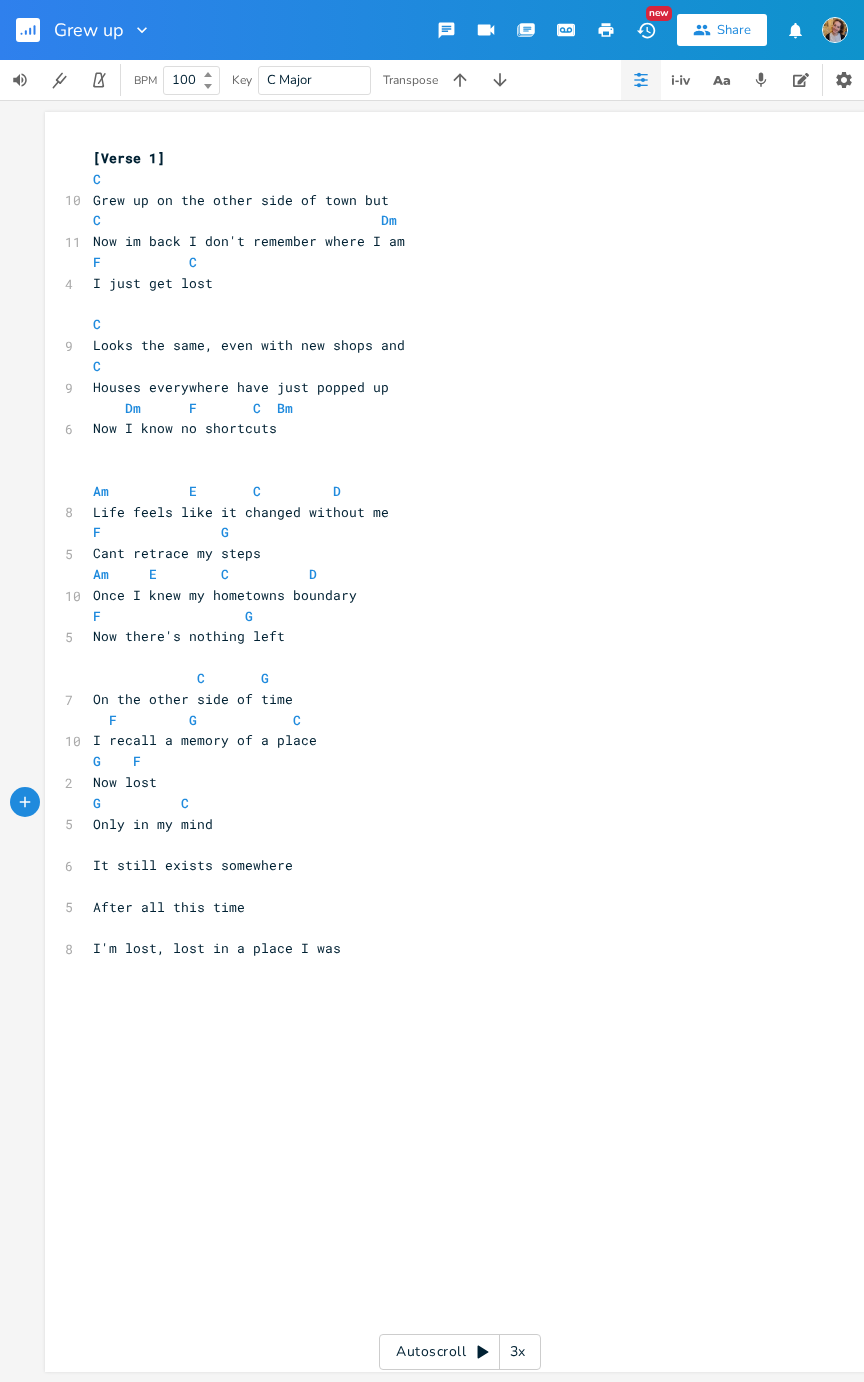 type on "G" 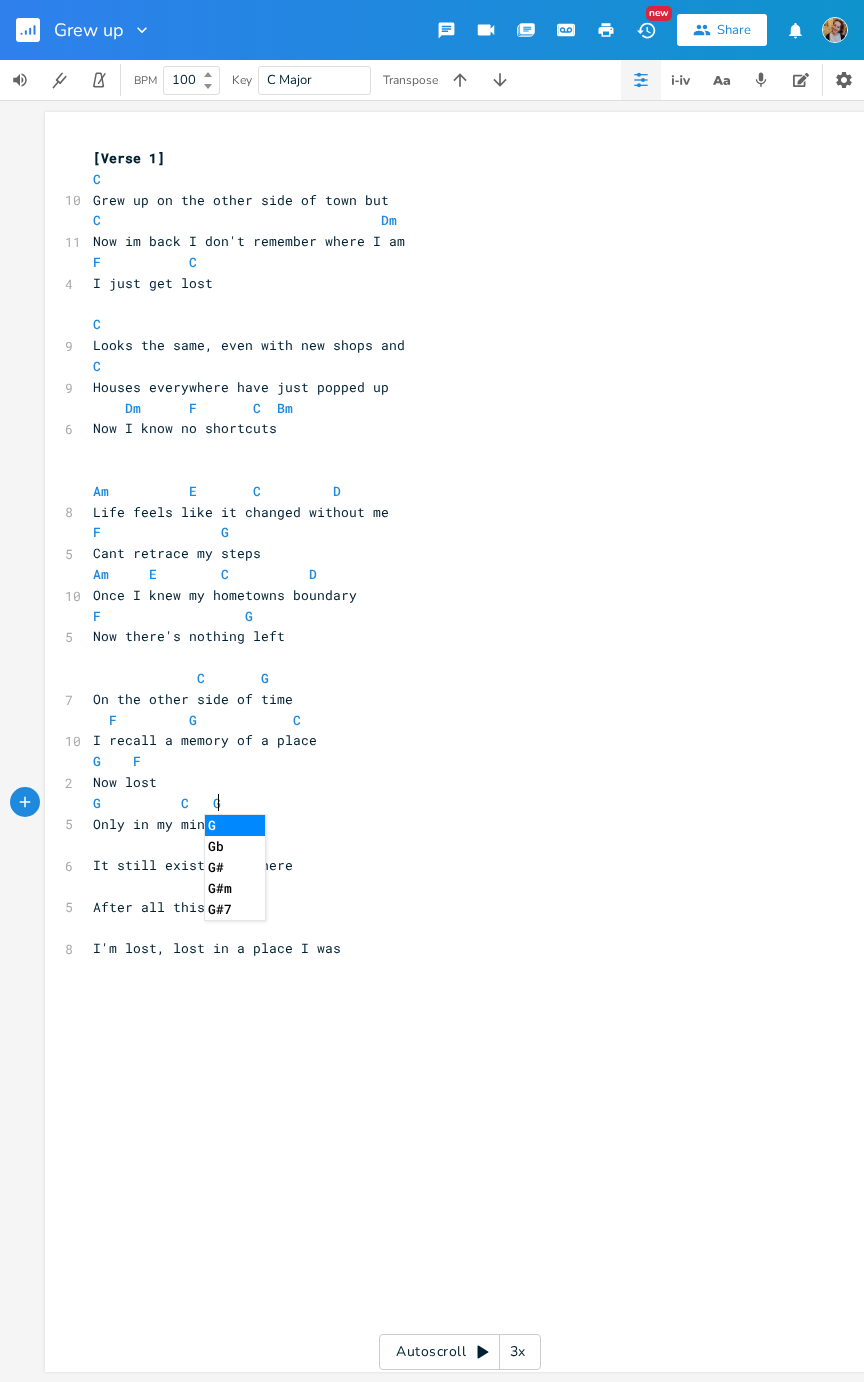 click on "​" at bounding box center (450, 844) 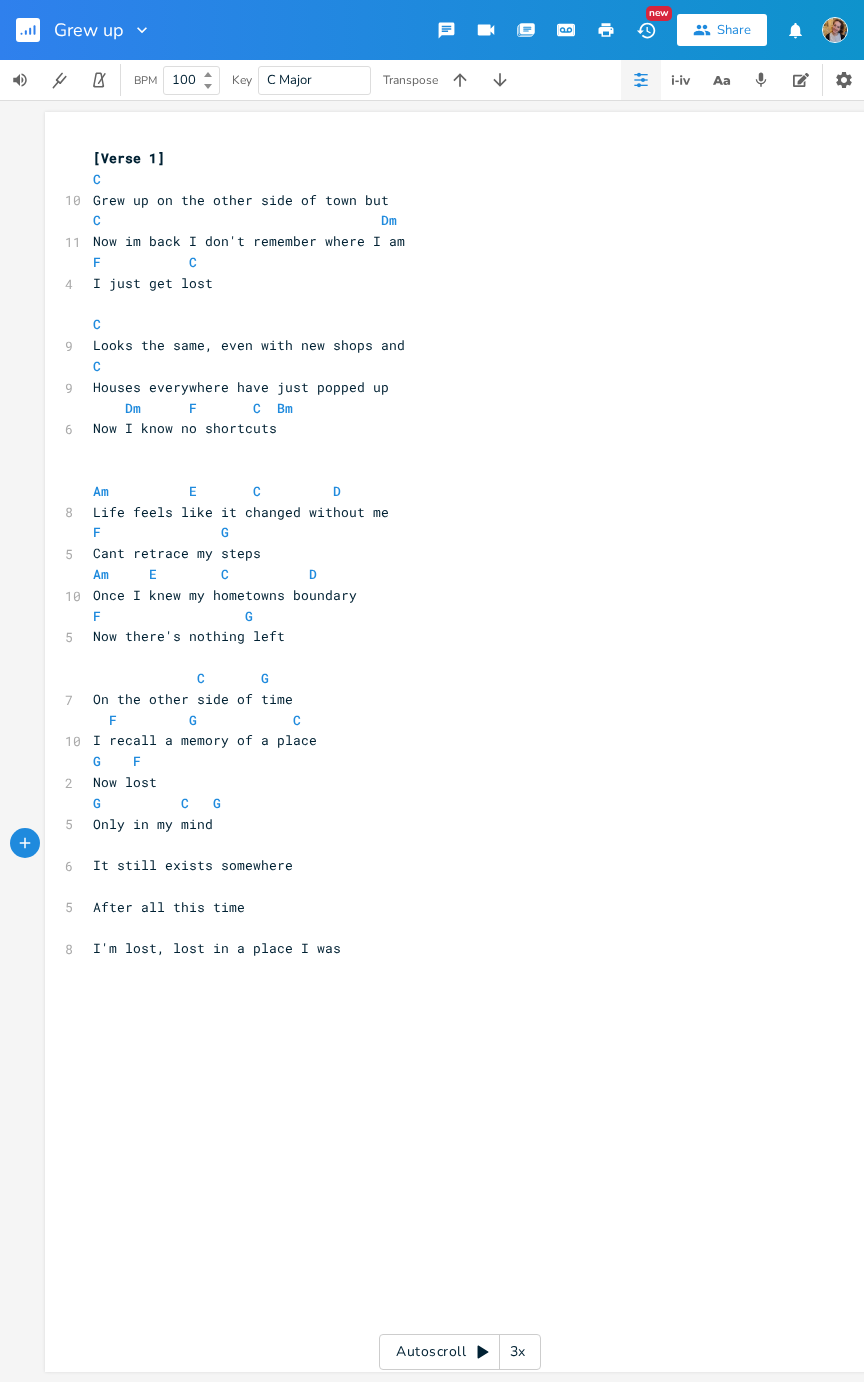 click at bounding box center (36, 30) 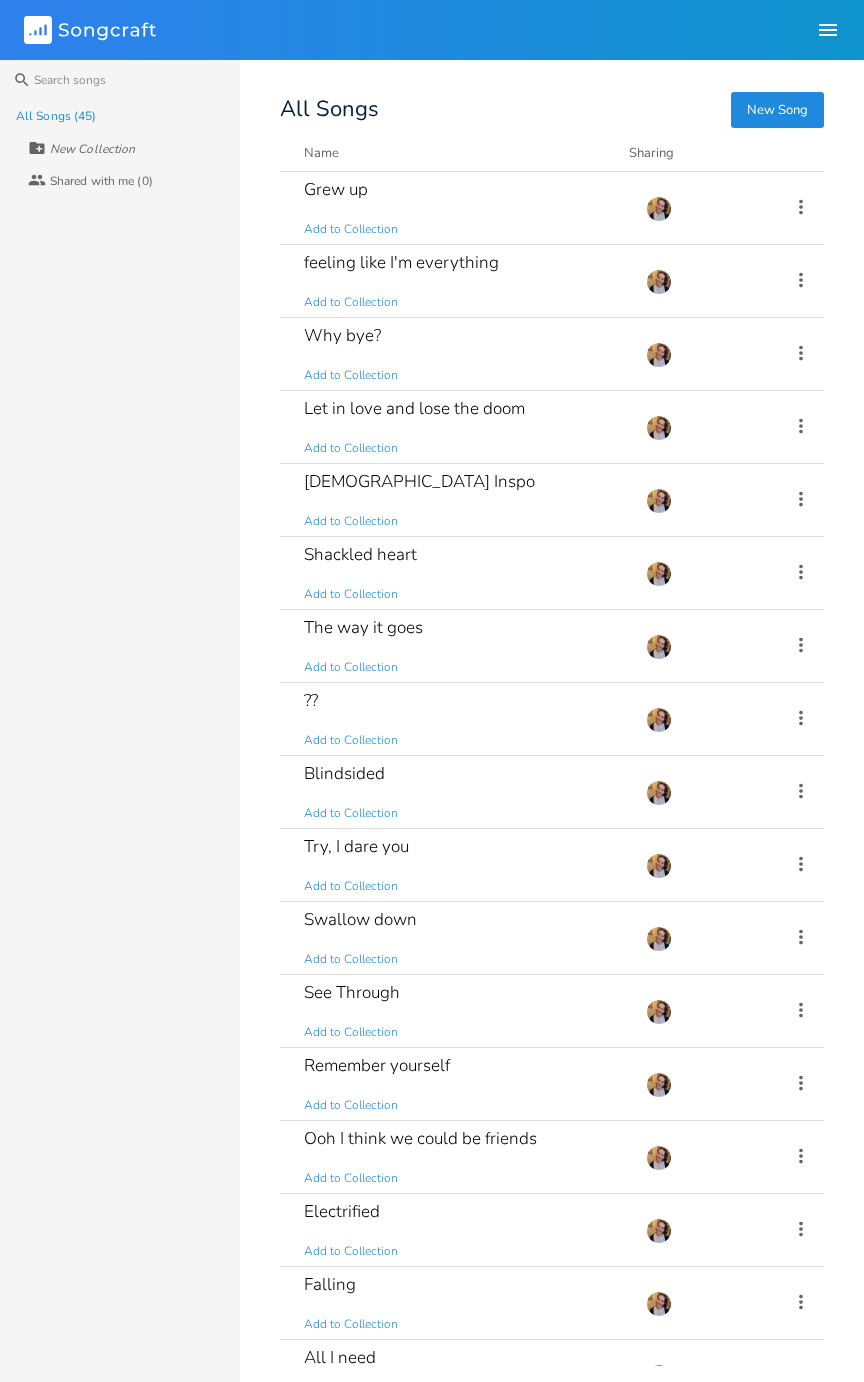 click on "Grew up Add to Collection" at bounding box center (463, 208) 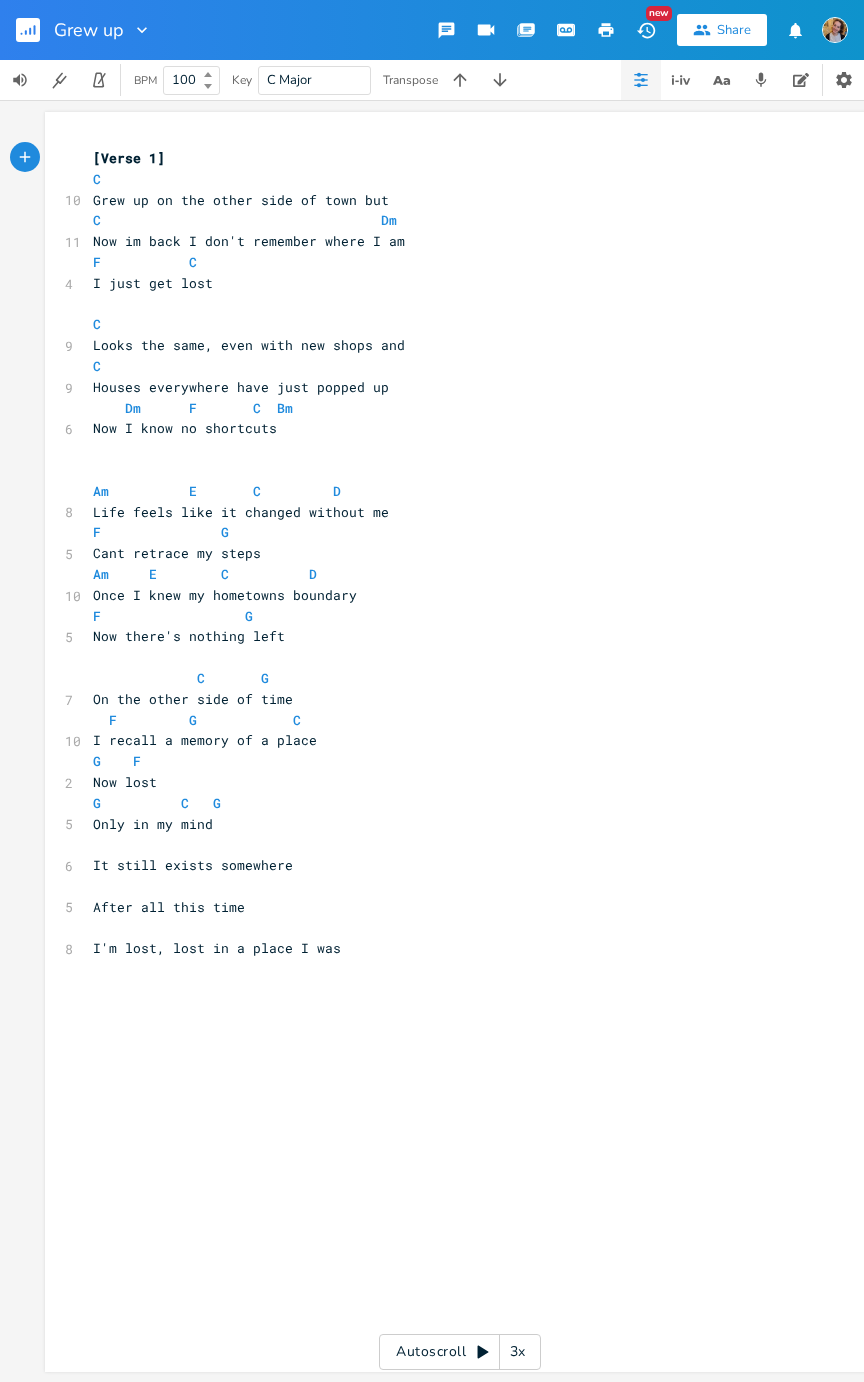 click at bounding box center (36, 30) 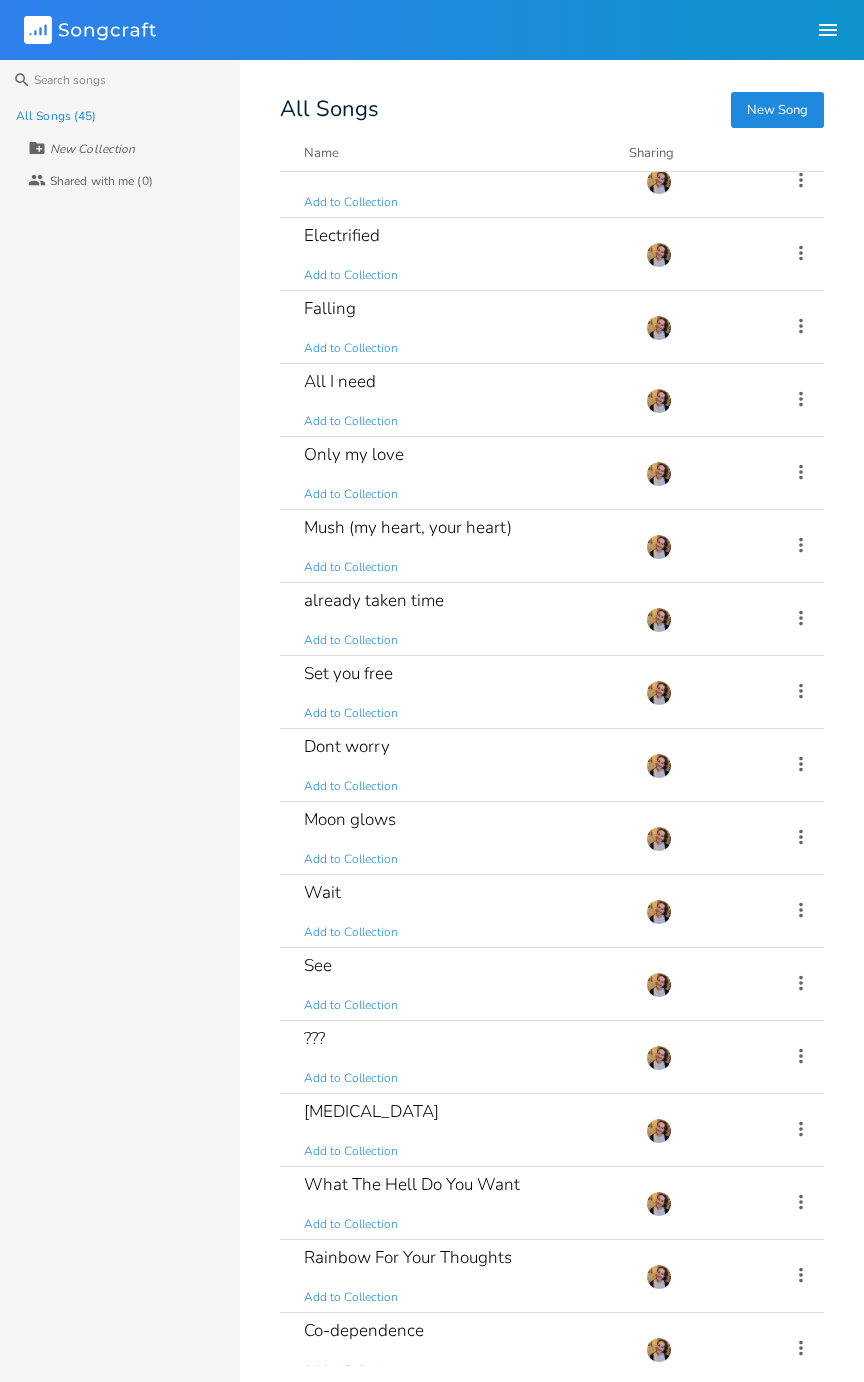 scroll, scrollTop: 960, scrollLeft: 0, axis: vertical 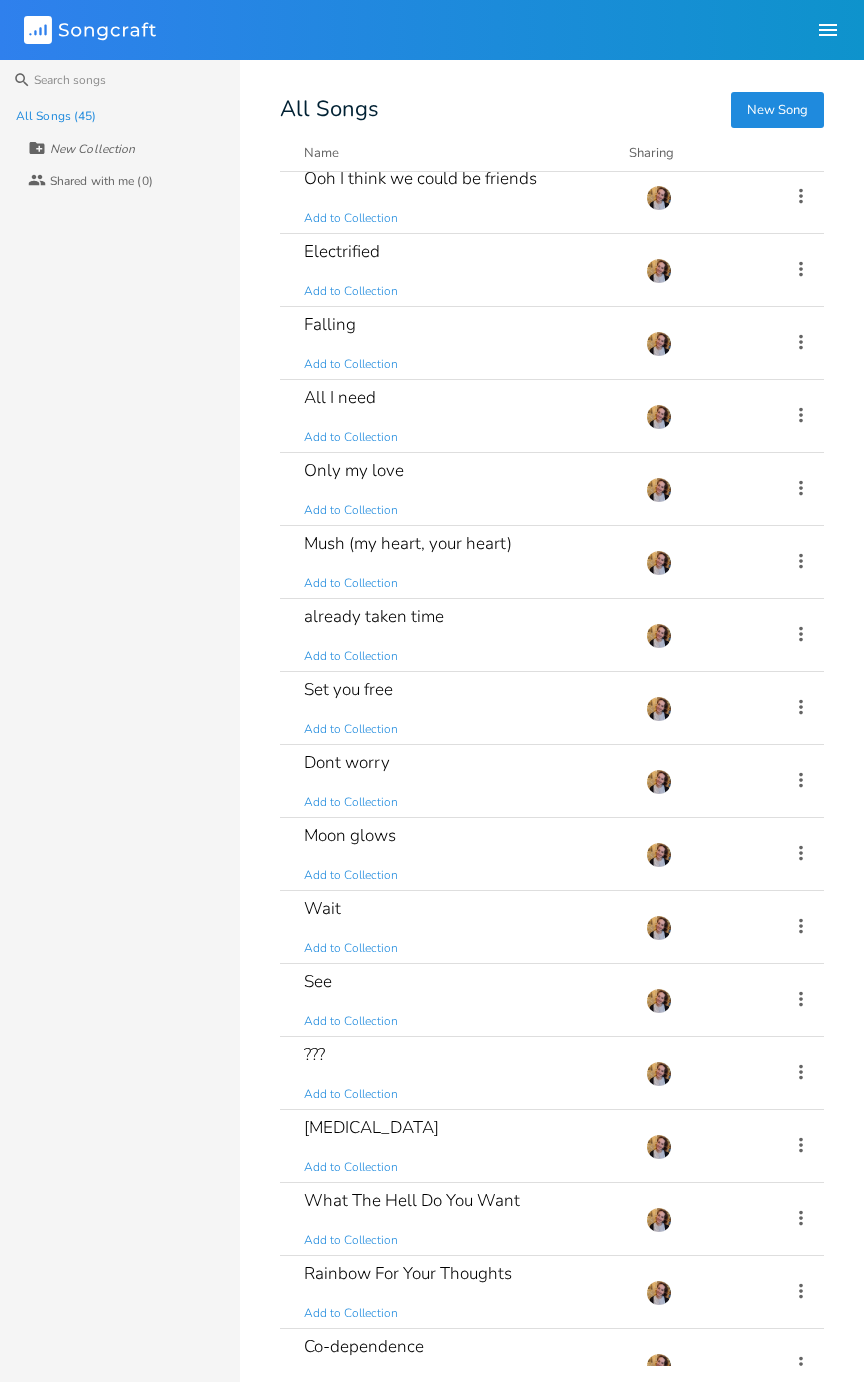 click on "Mush (my heart, your heart) Add to Collection" at bounding box center [463, 562] 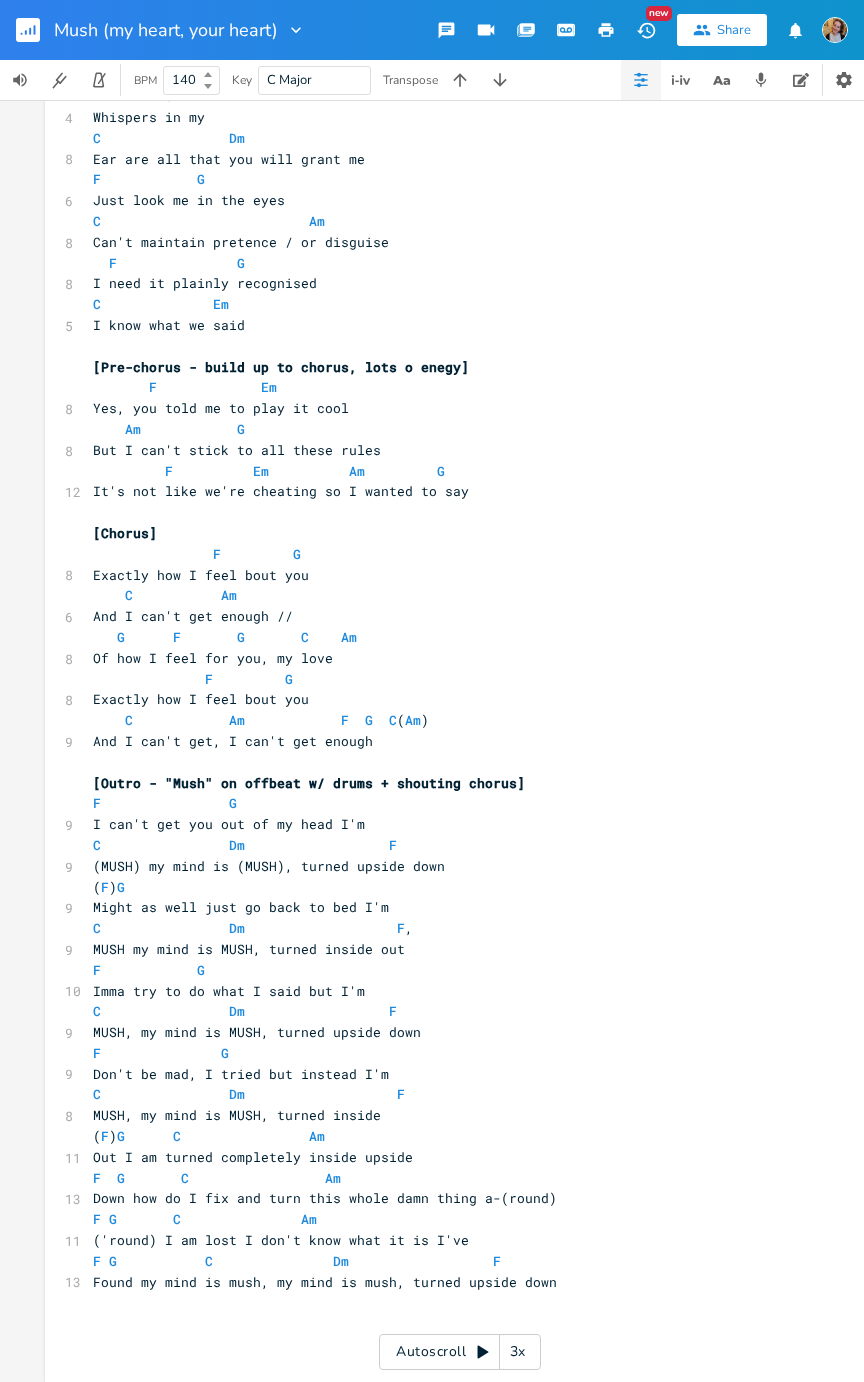 scroll, scrollTop: 1188, scrollLeft: 0, axis: vertical 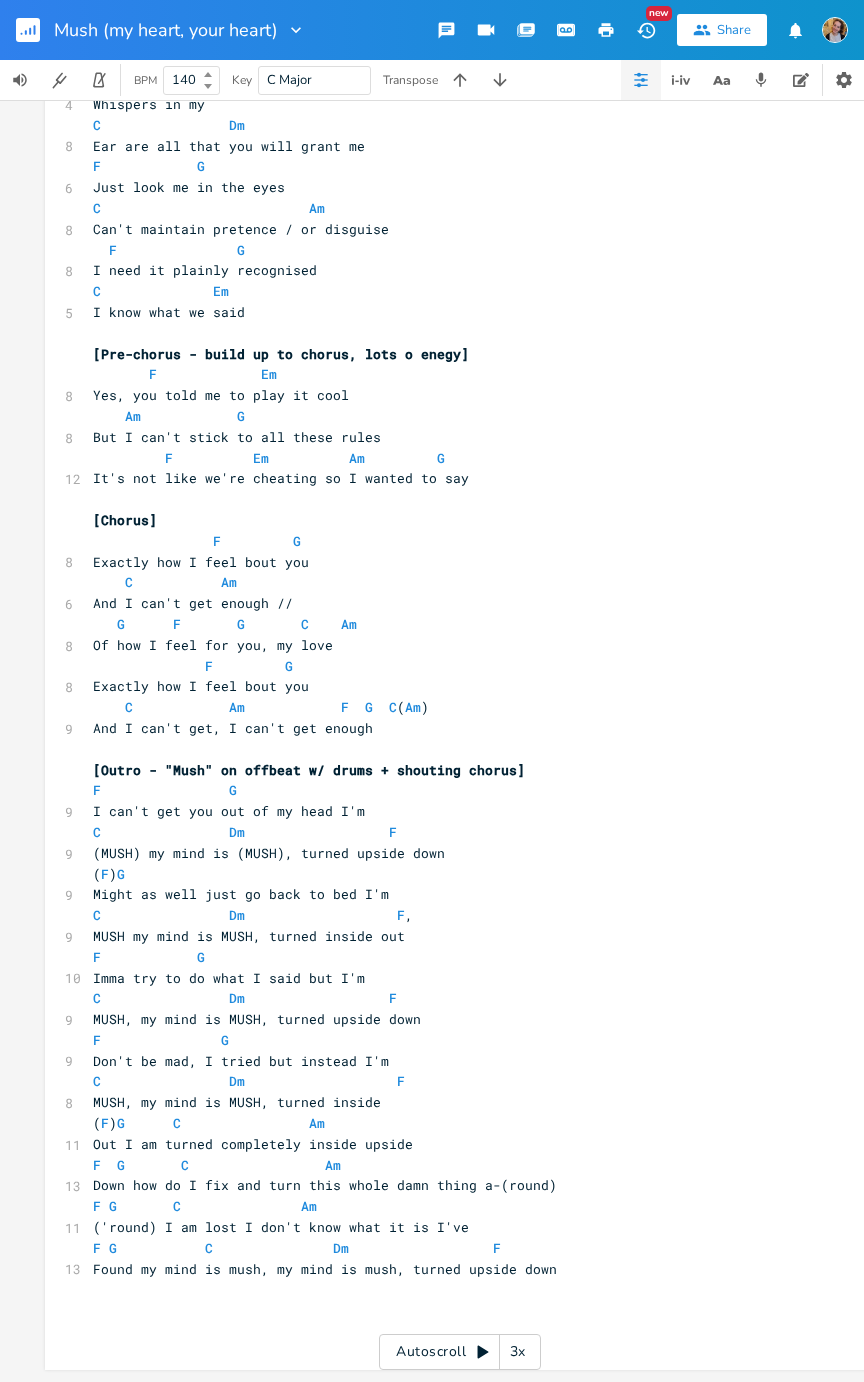 click 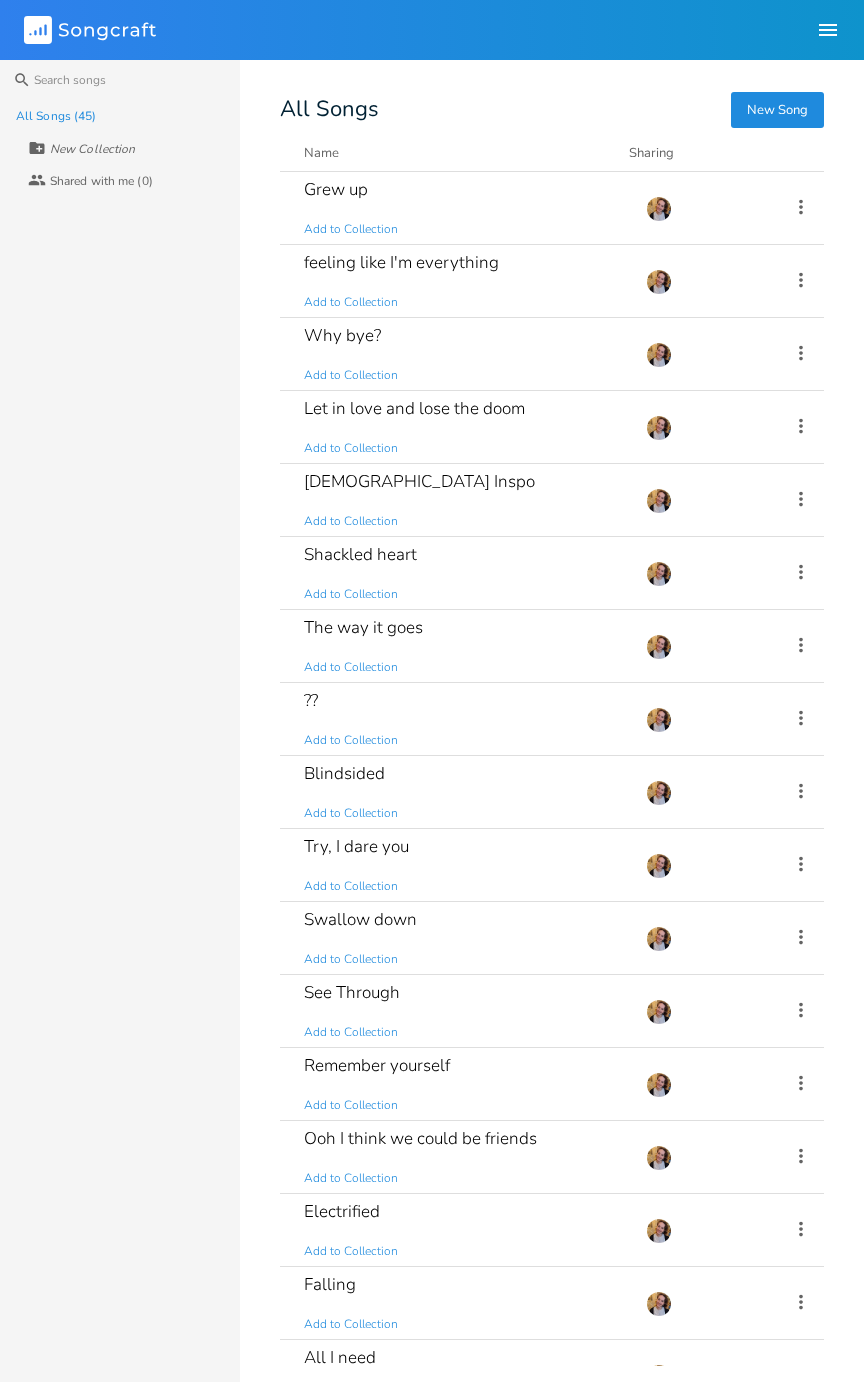 click on "The way it goes Add to Collection" at bounding box center [463, 646] 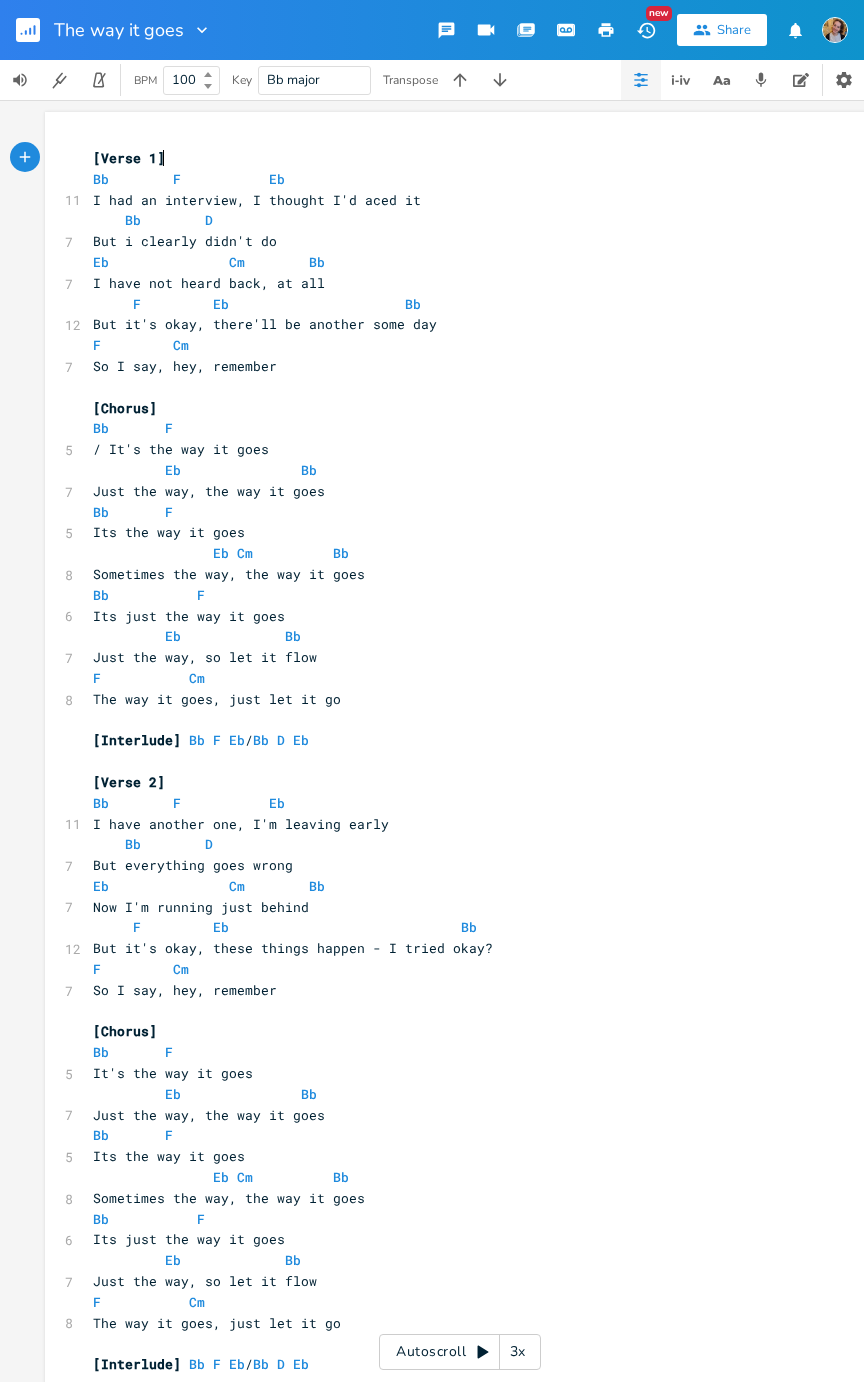 scroll, scrollTop: 44, scrollLeft: 0, axis: vertical 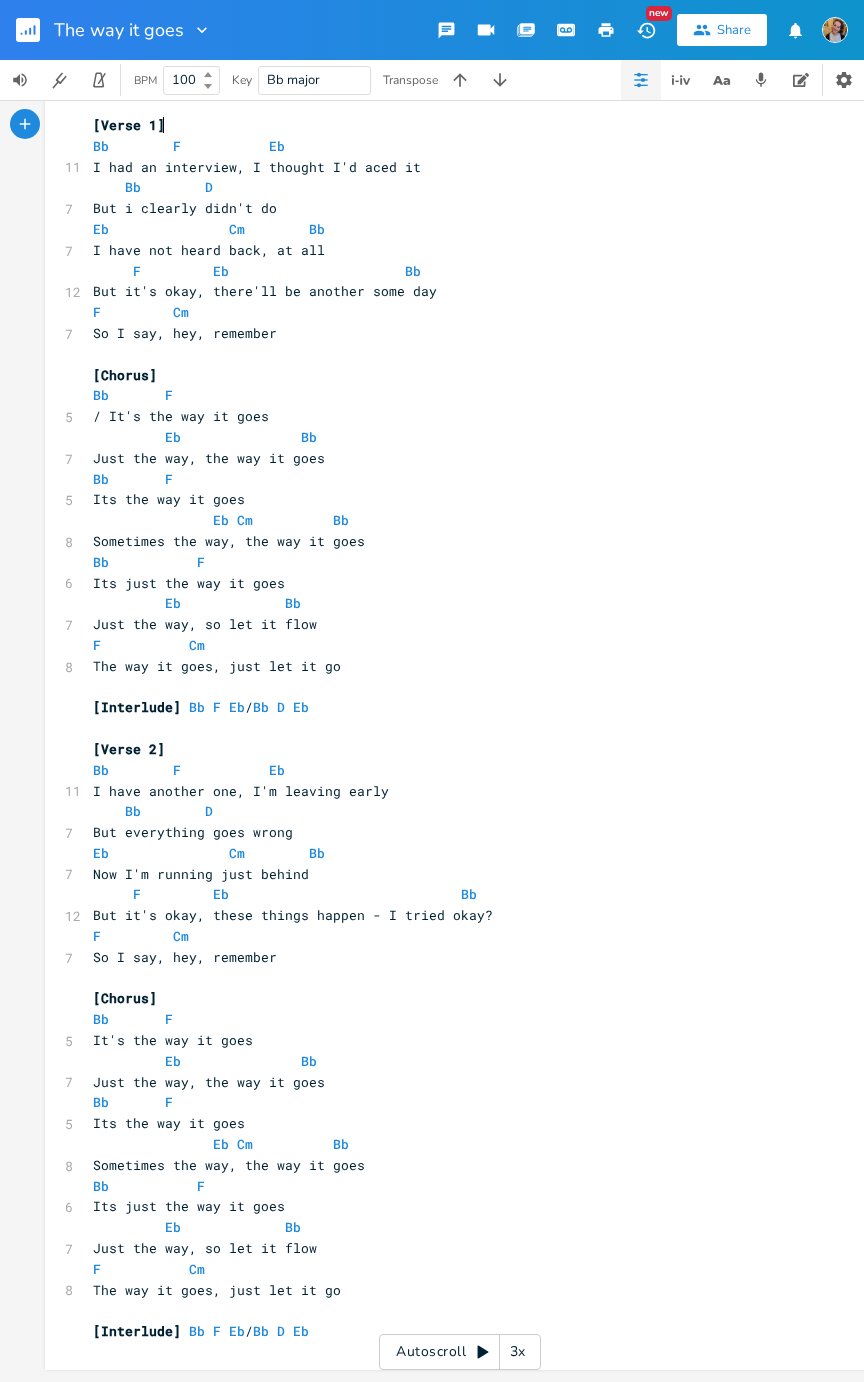 click at bounding box center [36, 30] 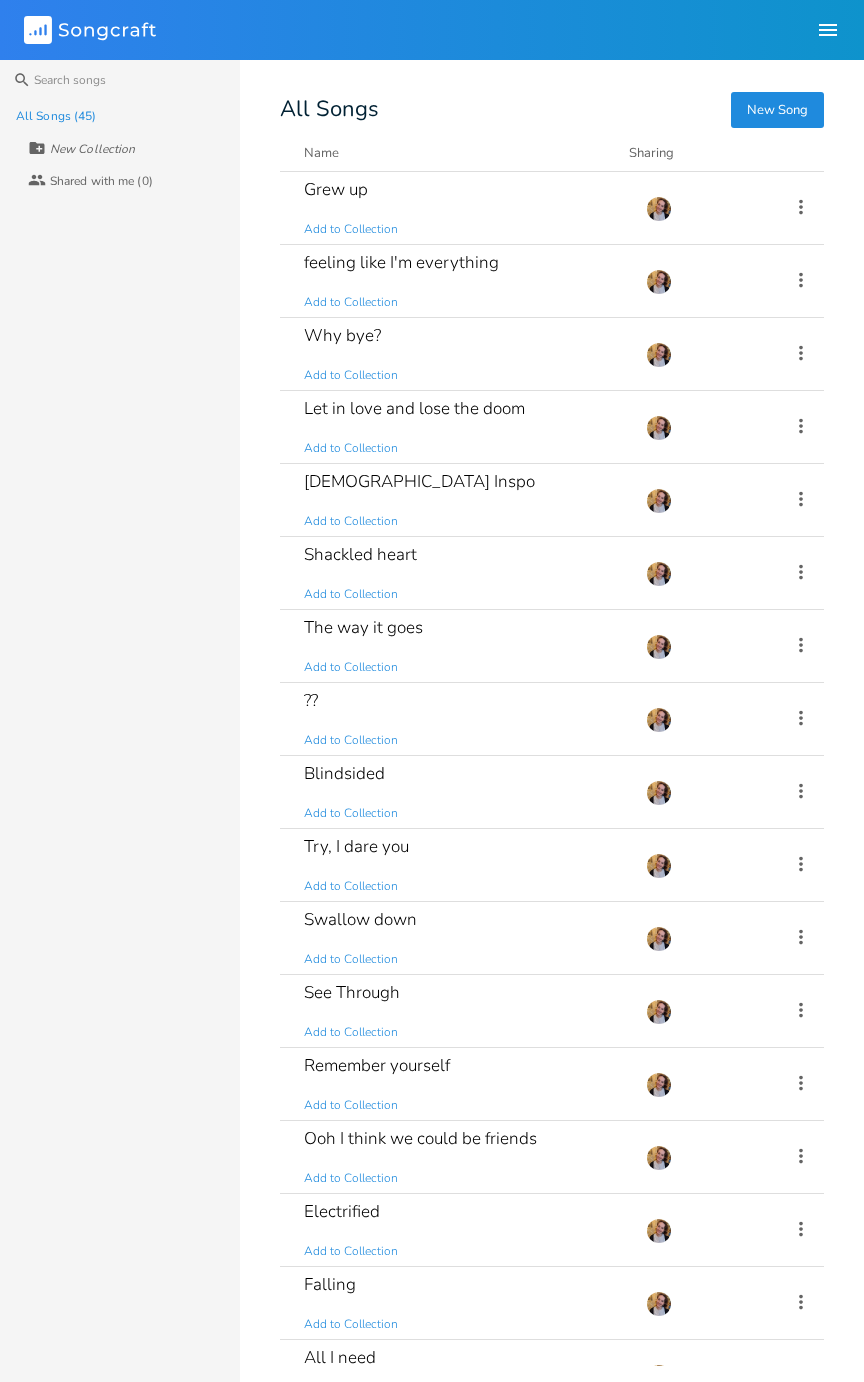 click on "Shackled heart Add to Collection" at bounding box center (463, 573) 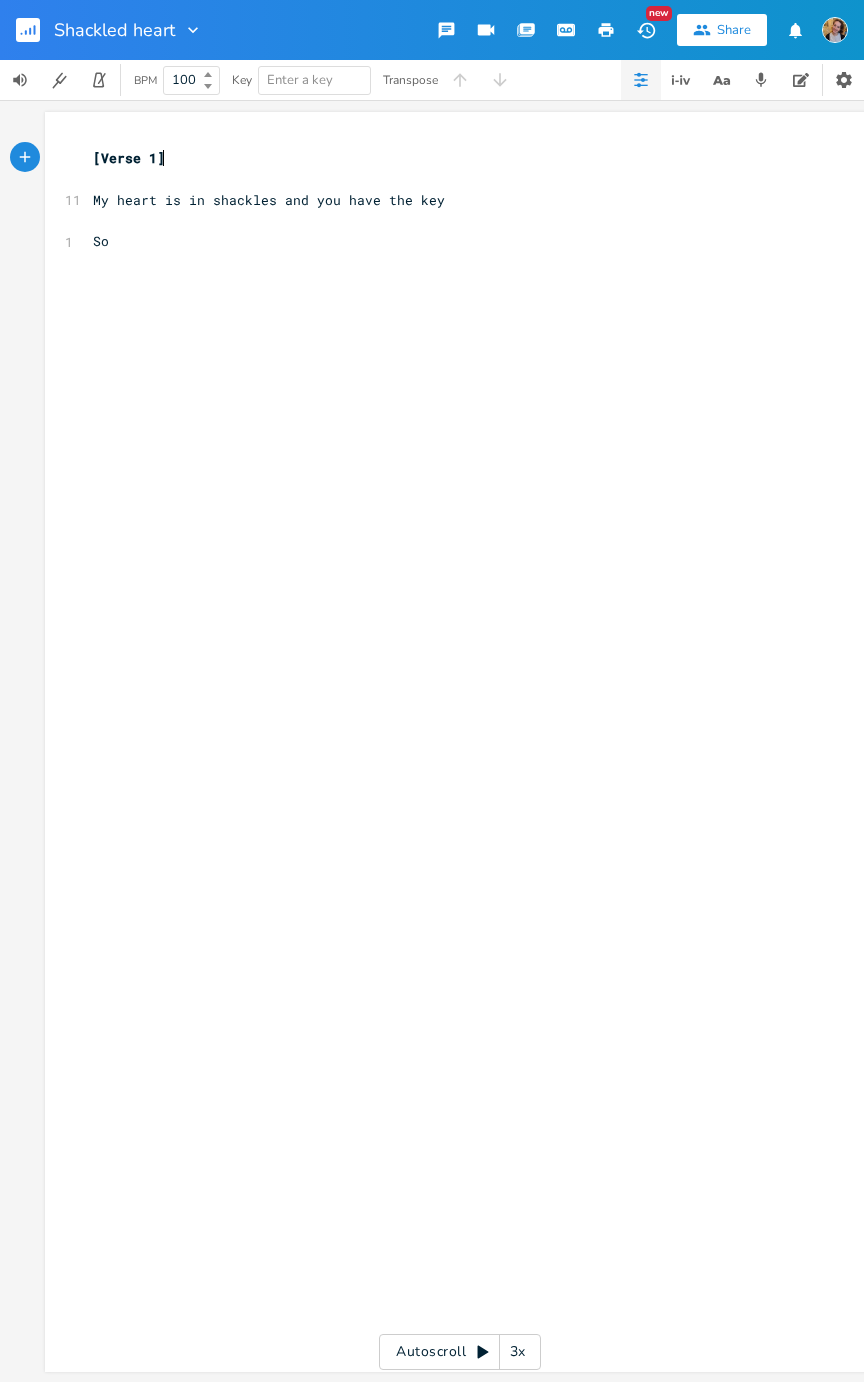 click 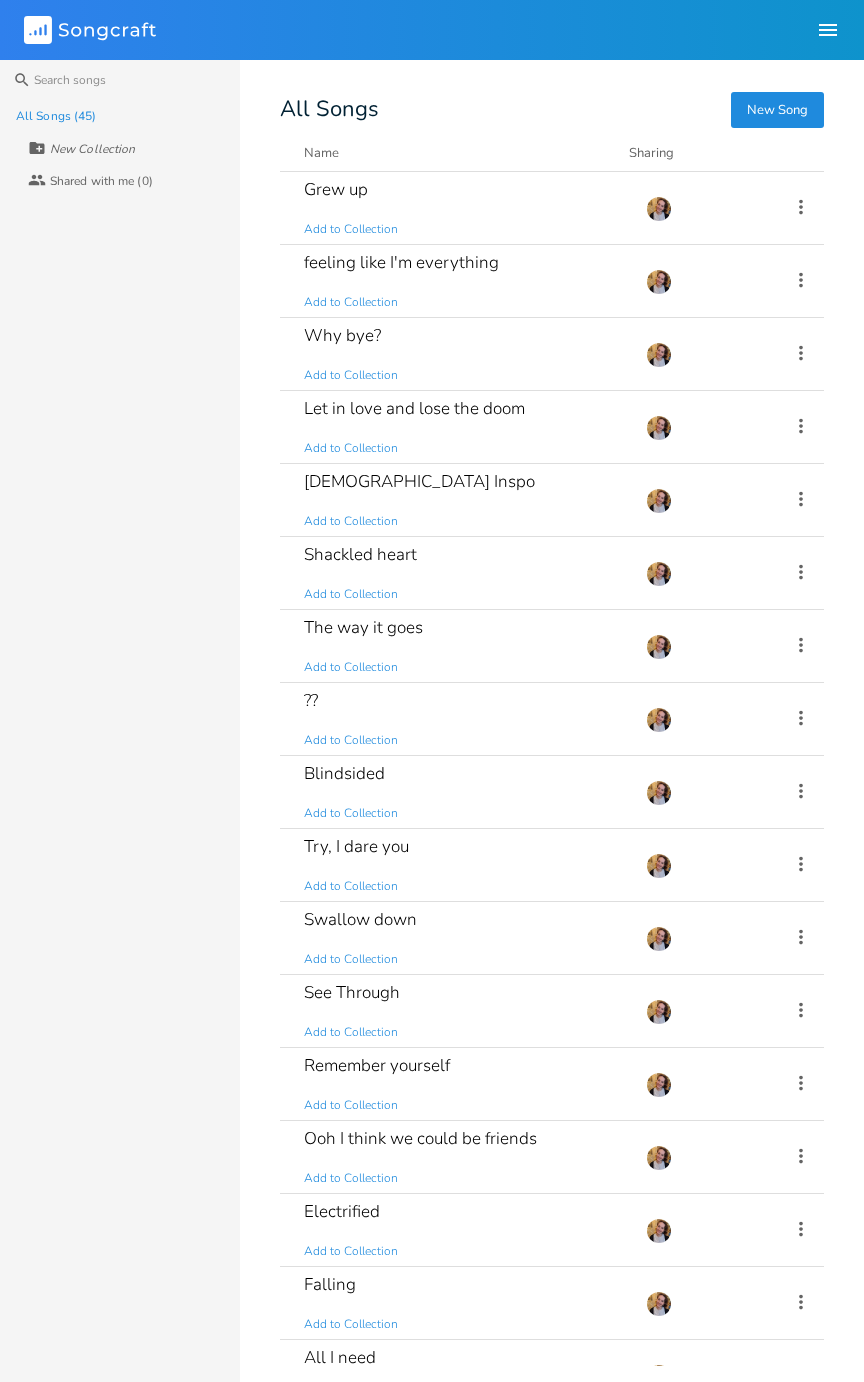 click on "?? Add to Collection" at bounding box center [463, 719] 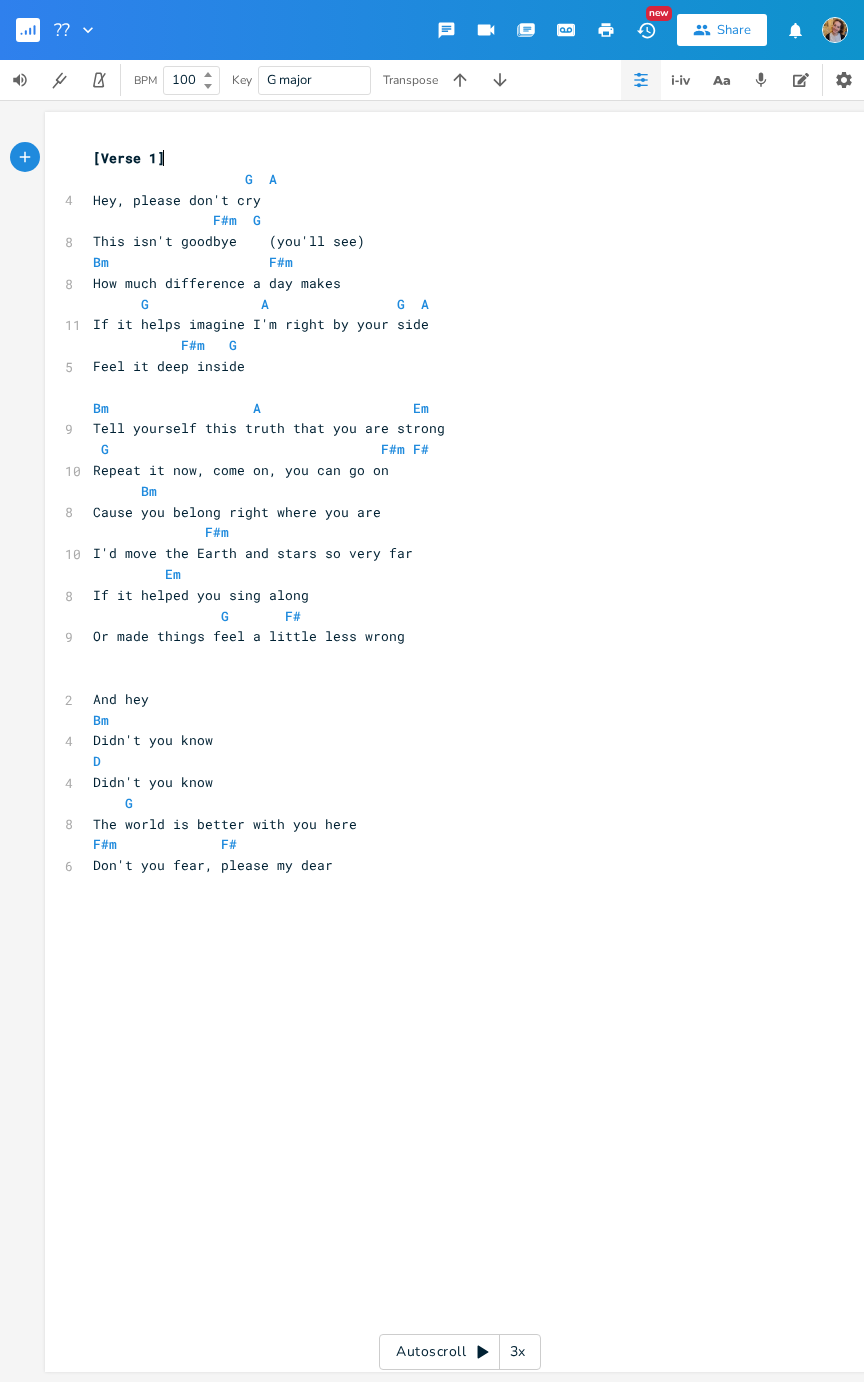 click 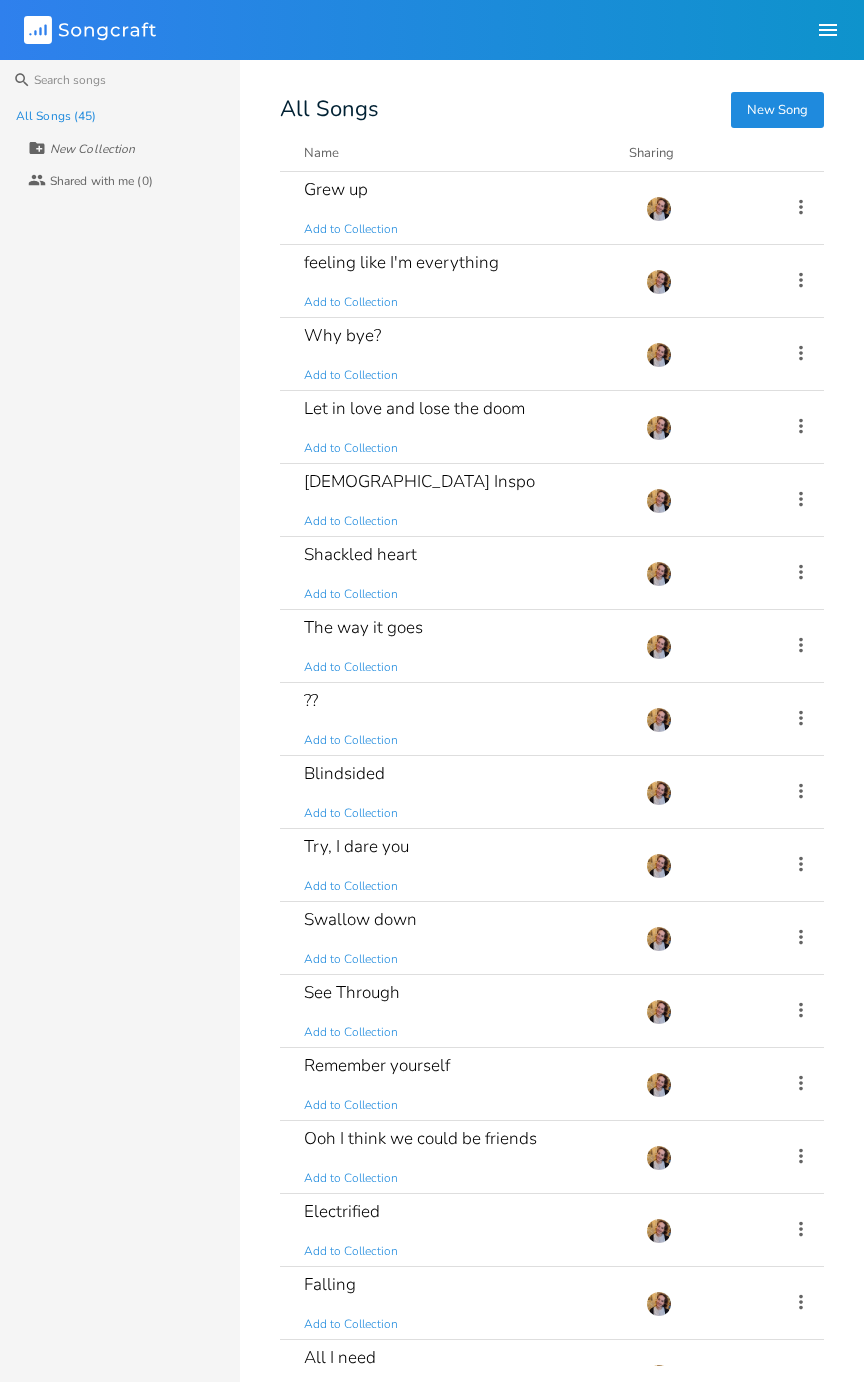 click on "feeling like I'm everything Add to Collection" at bounding box center [463, 281] 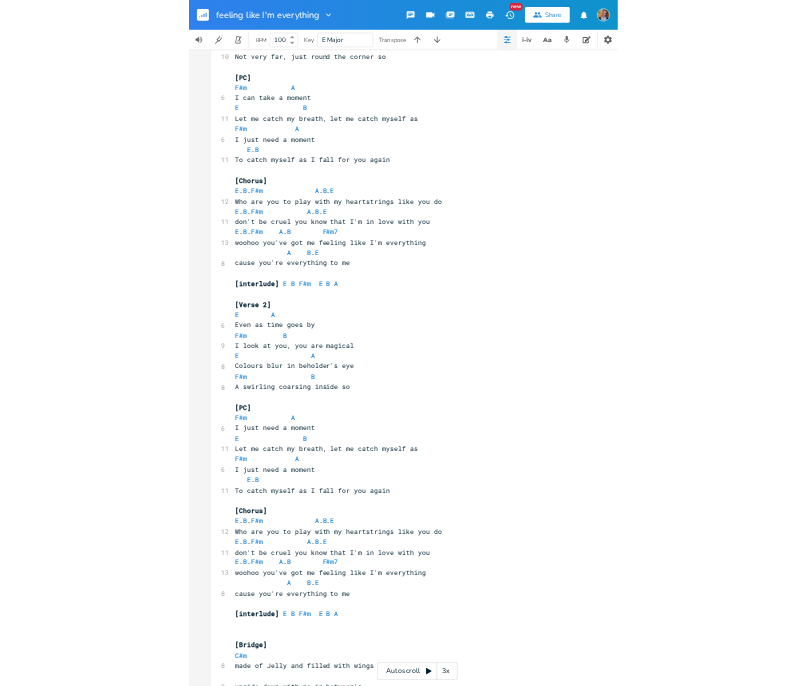 scroll, scrollTop: 316, scrollLeft: 0, axis: vertical 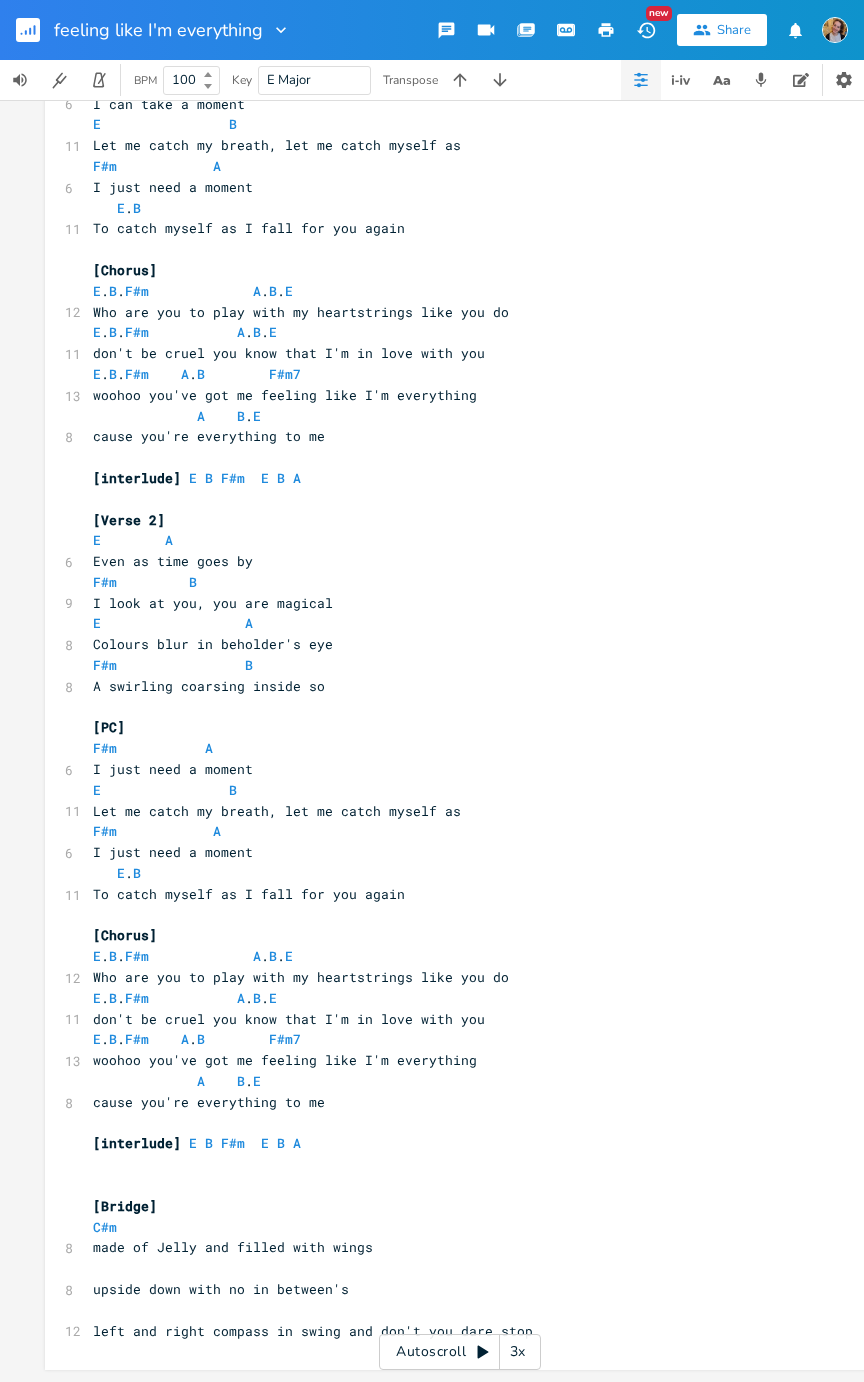 click at bounding box center [20, 80] 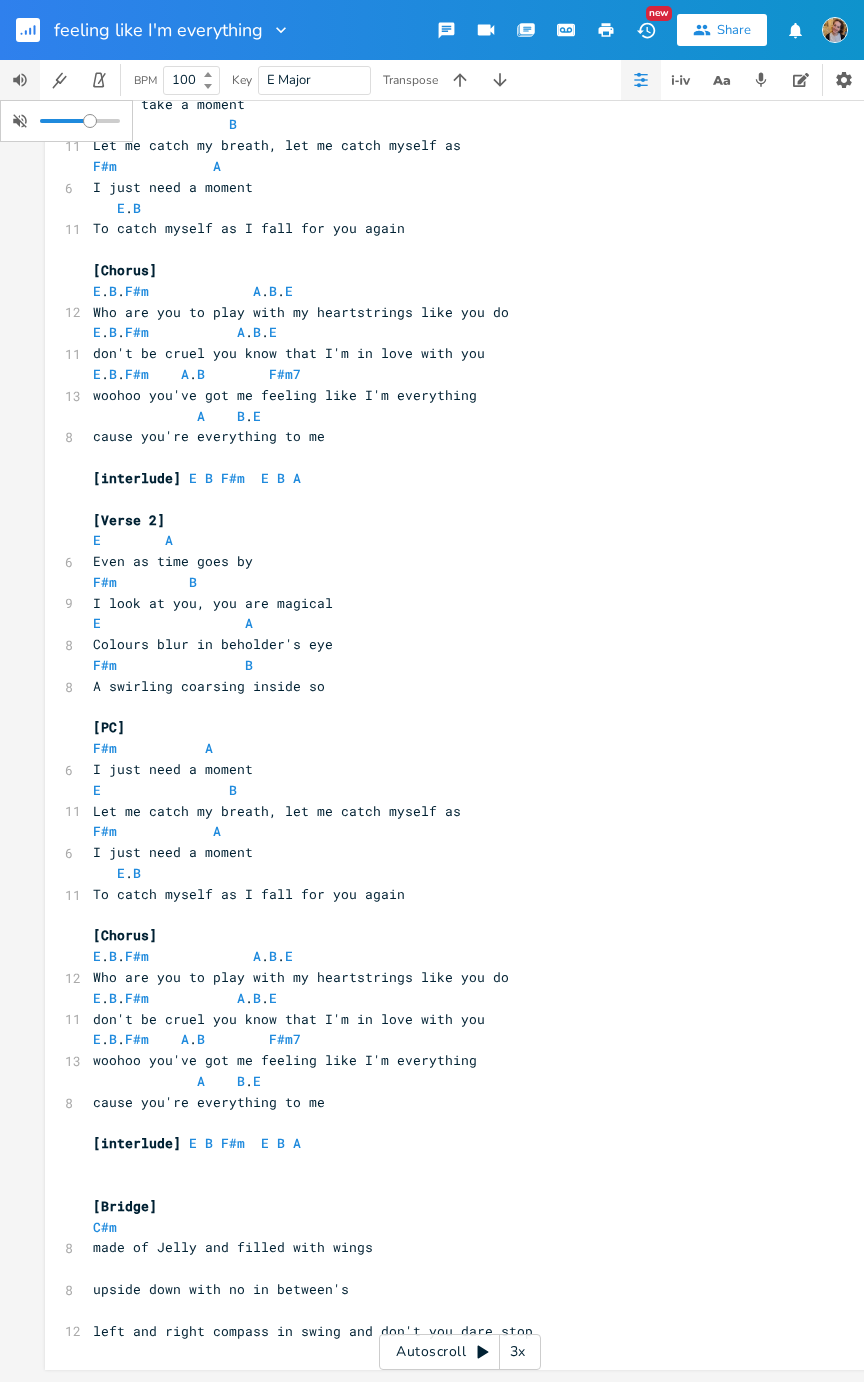 click 